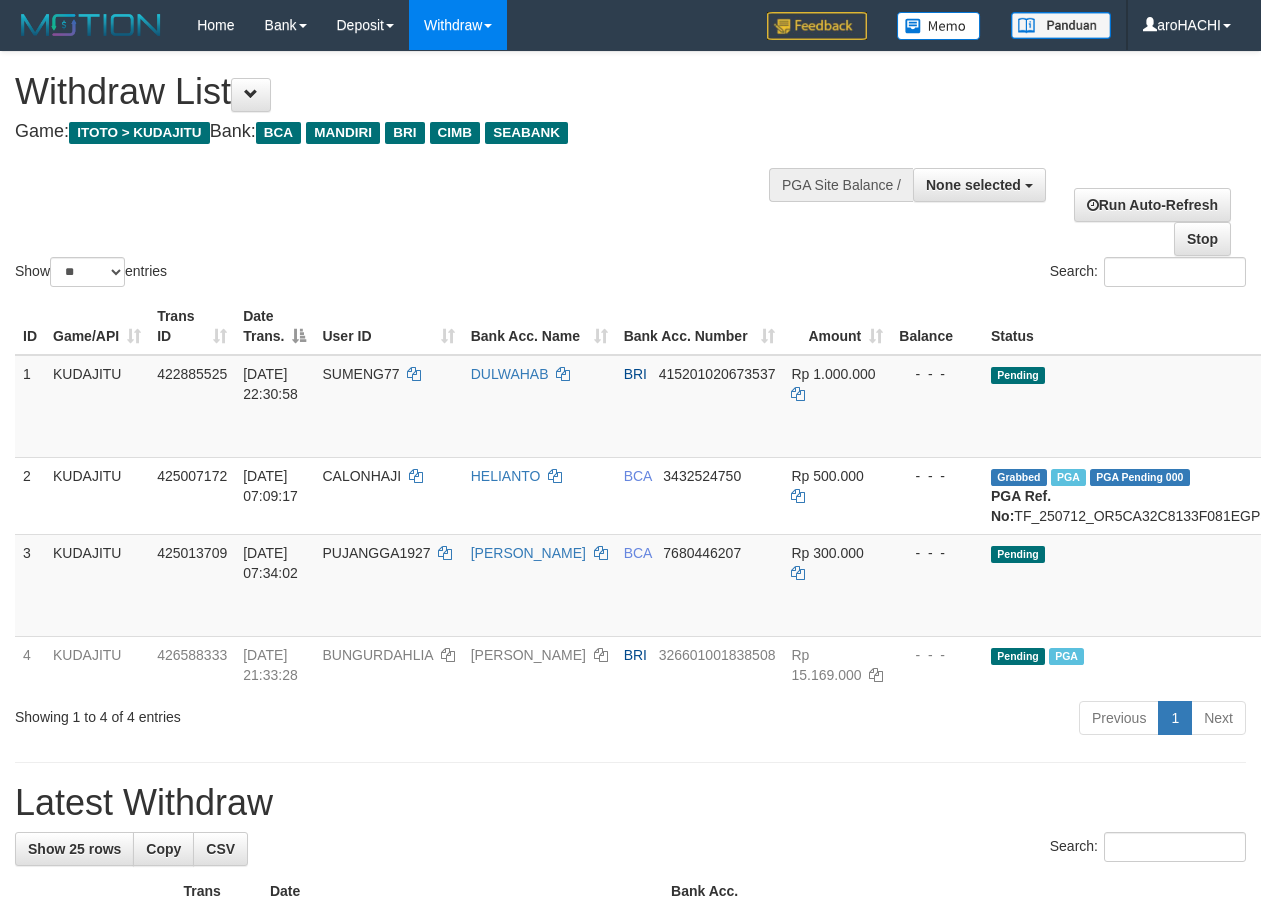 select 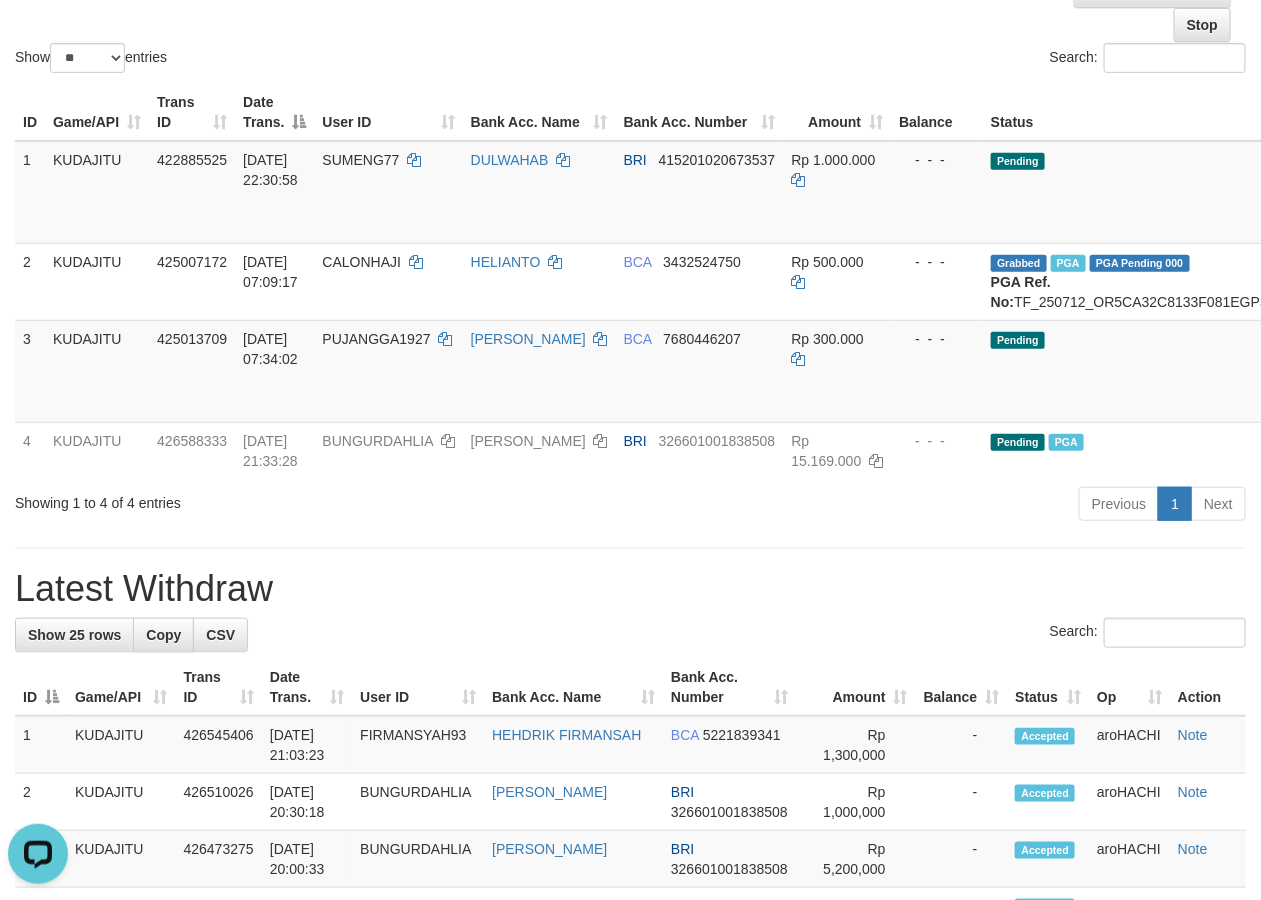 scroll, scrollTop: 0, scrollLeft: 0, axis: both 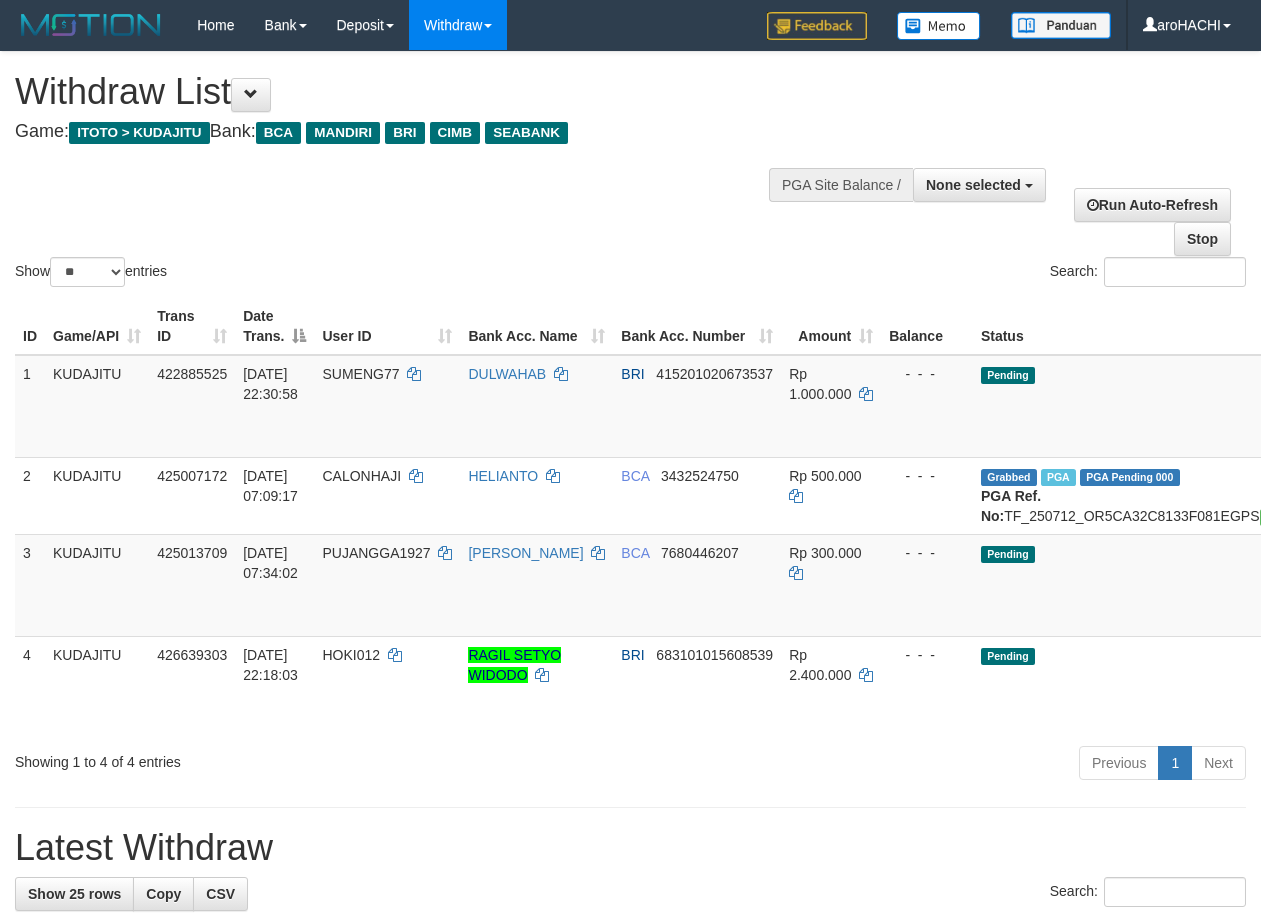 select 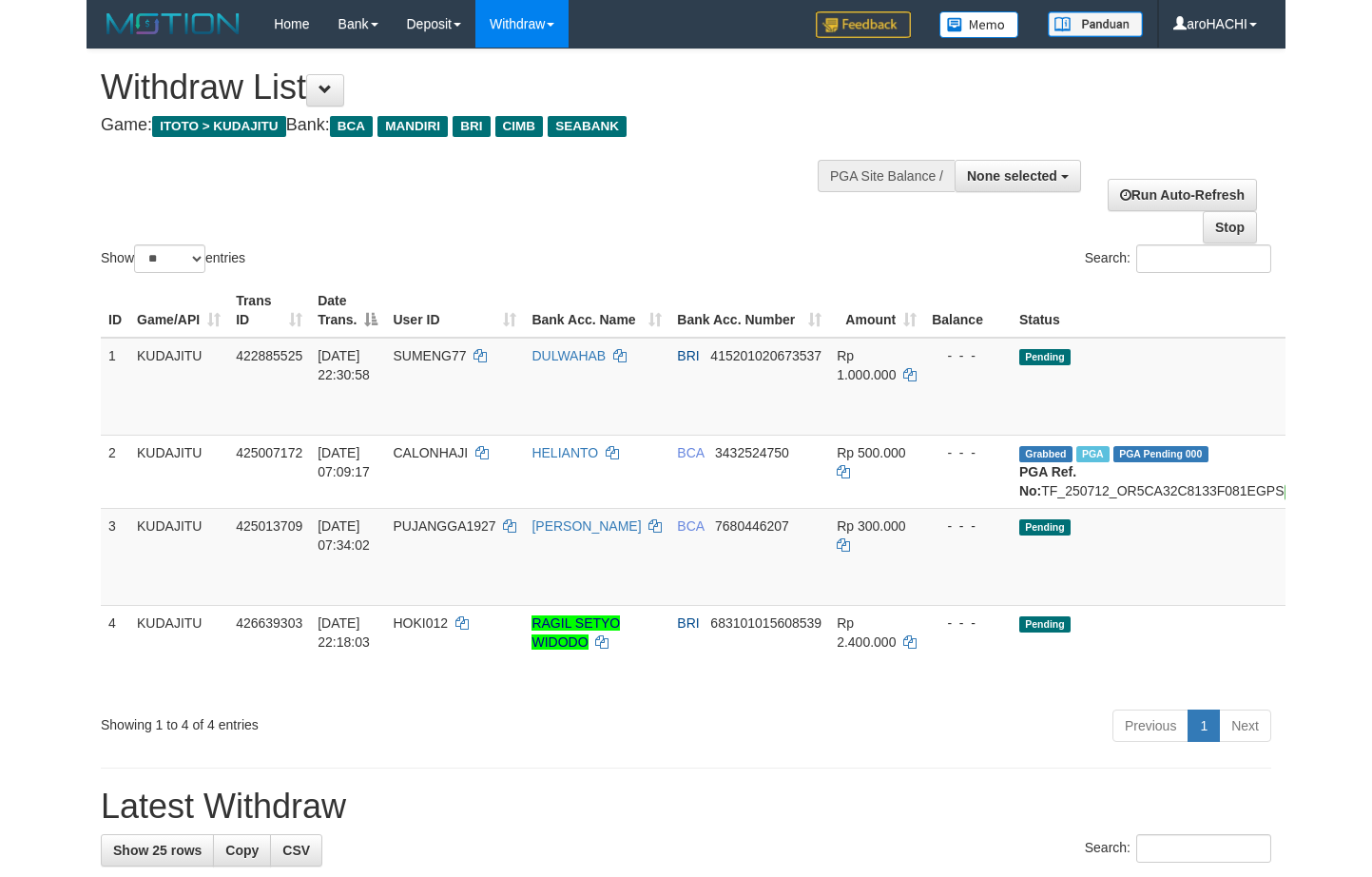 scroll, scrollTop: 0, scrollLeft: 0, axis: both 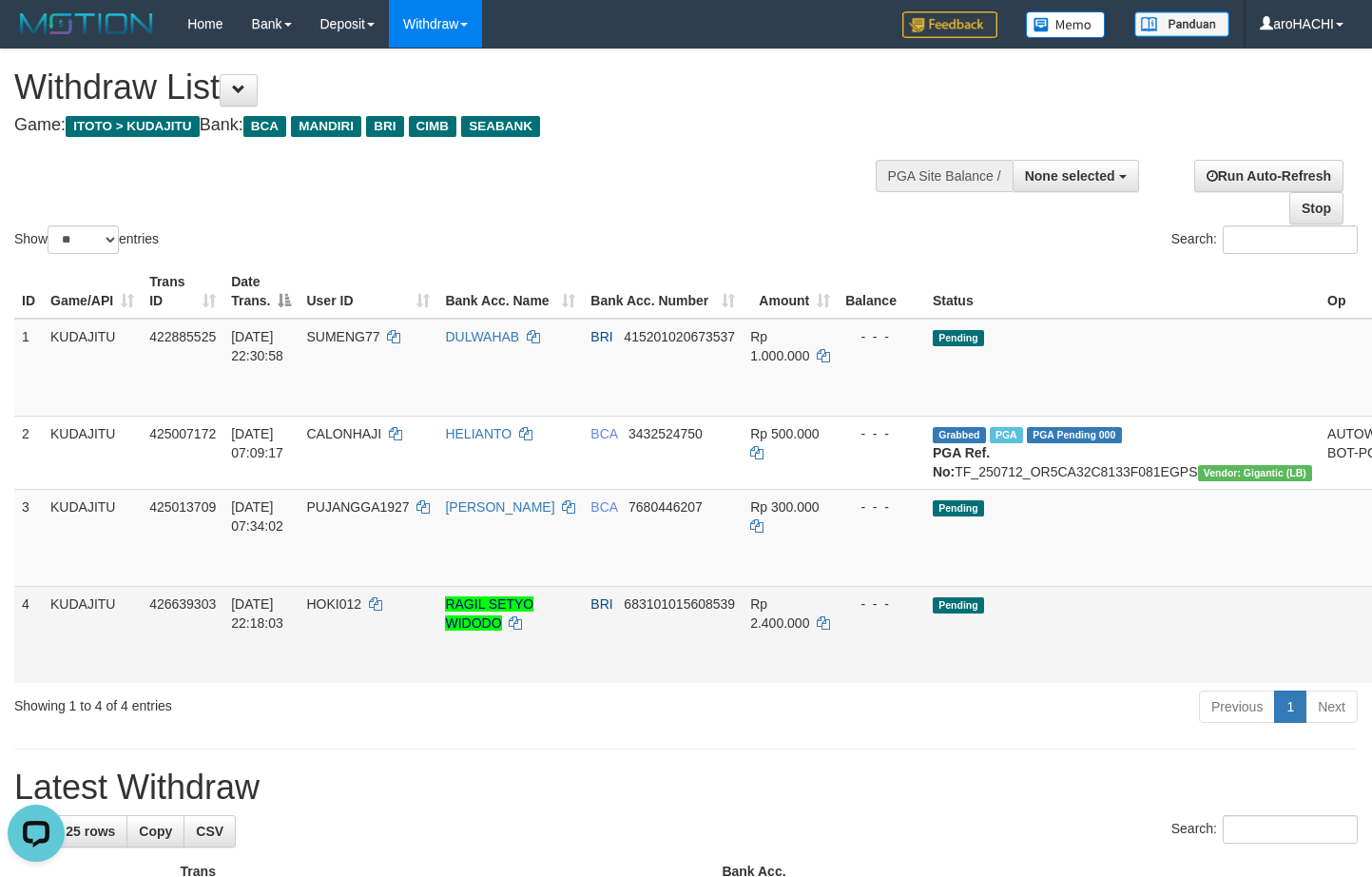 click on "Send PGA" at bounding box center (1421, 656) 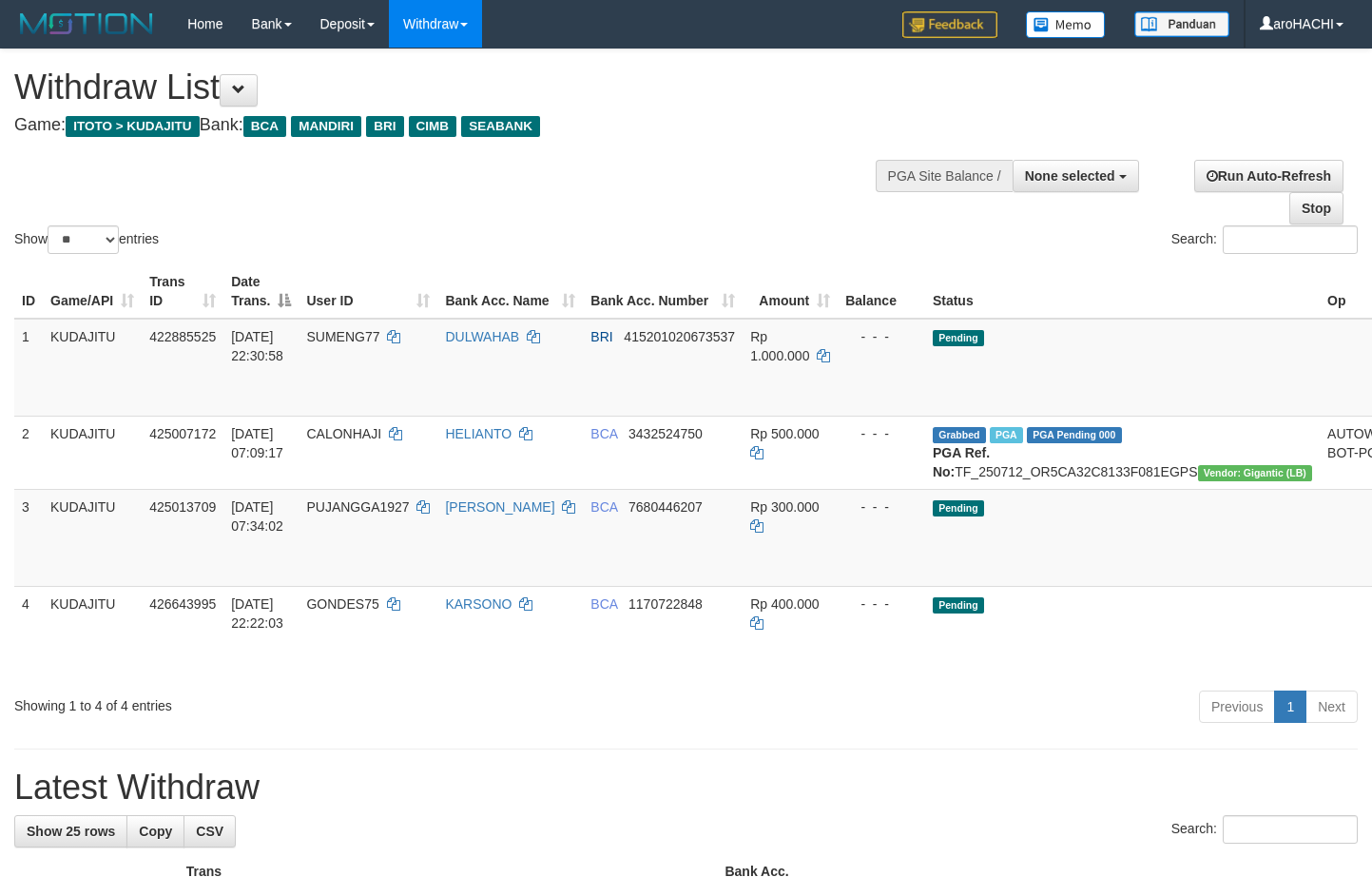 select 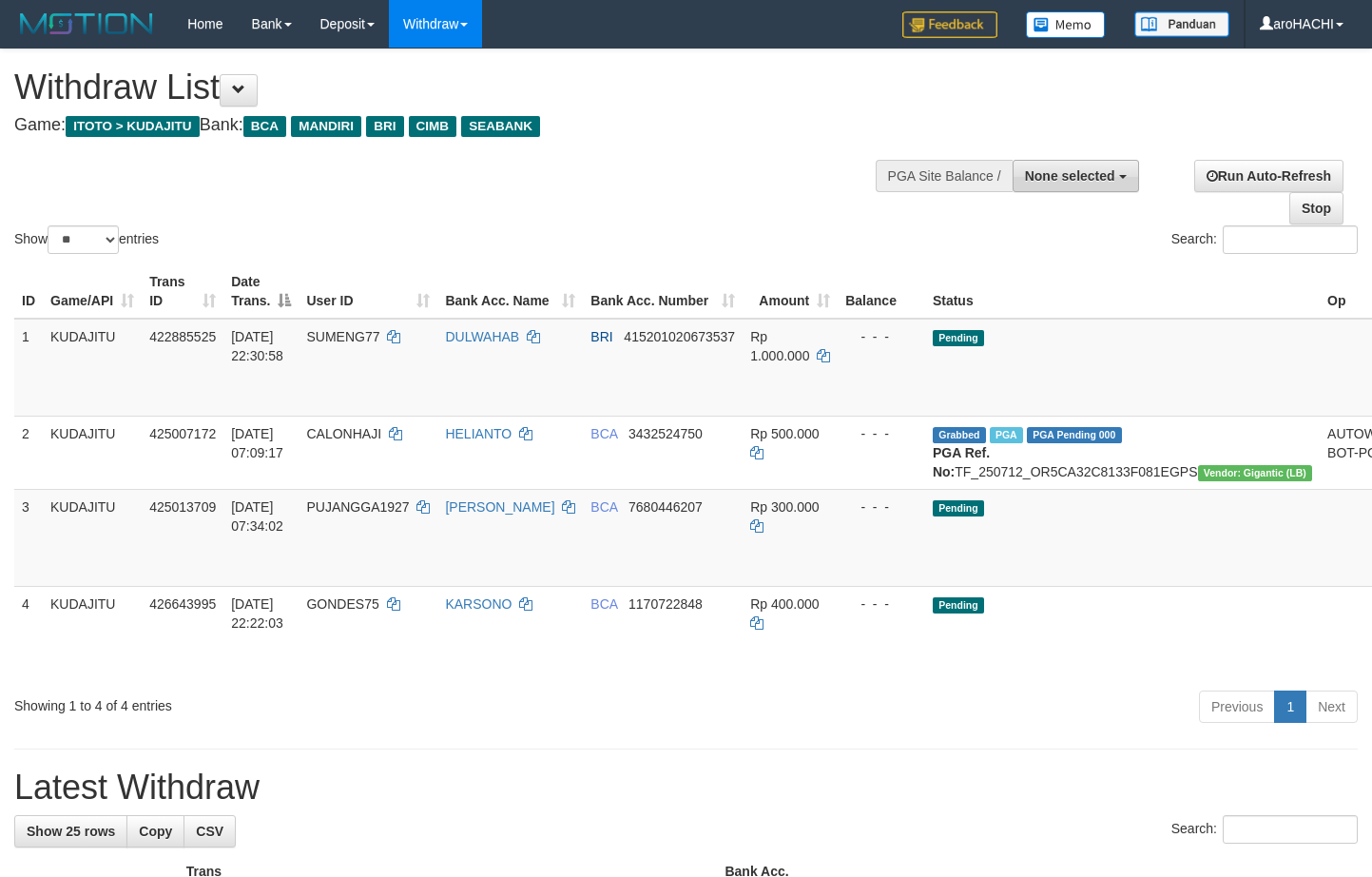 click on "None selected" at bounding box center (1070, 176) 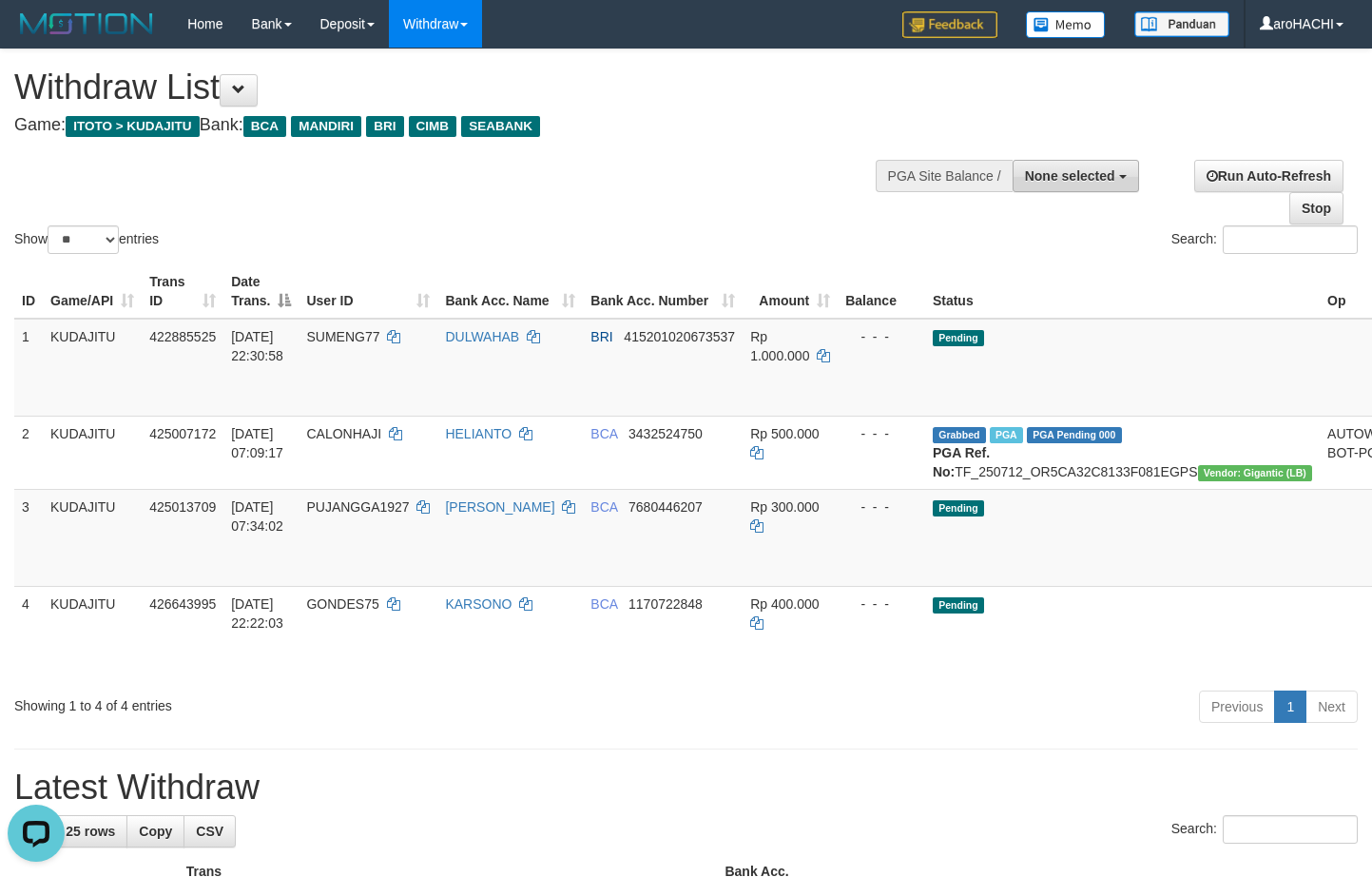 scroll, scrollTop: 0, scrollLeft: 0, axis: both 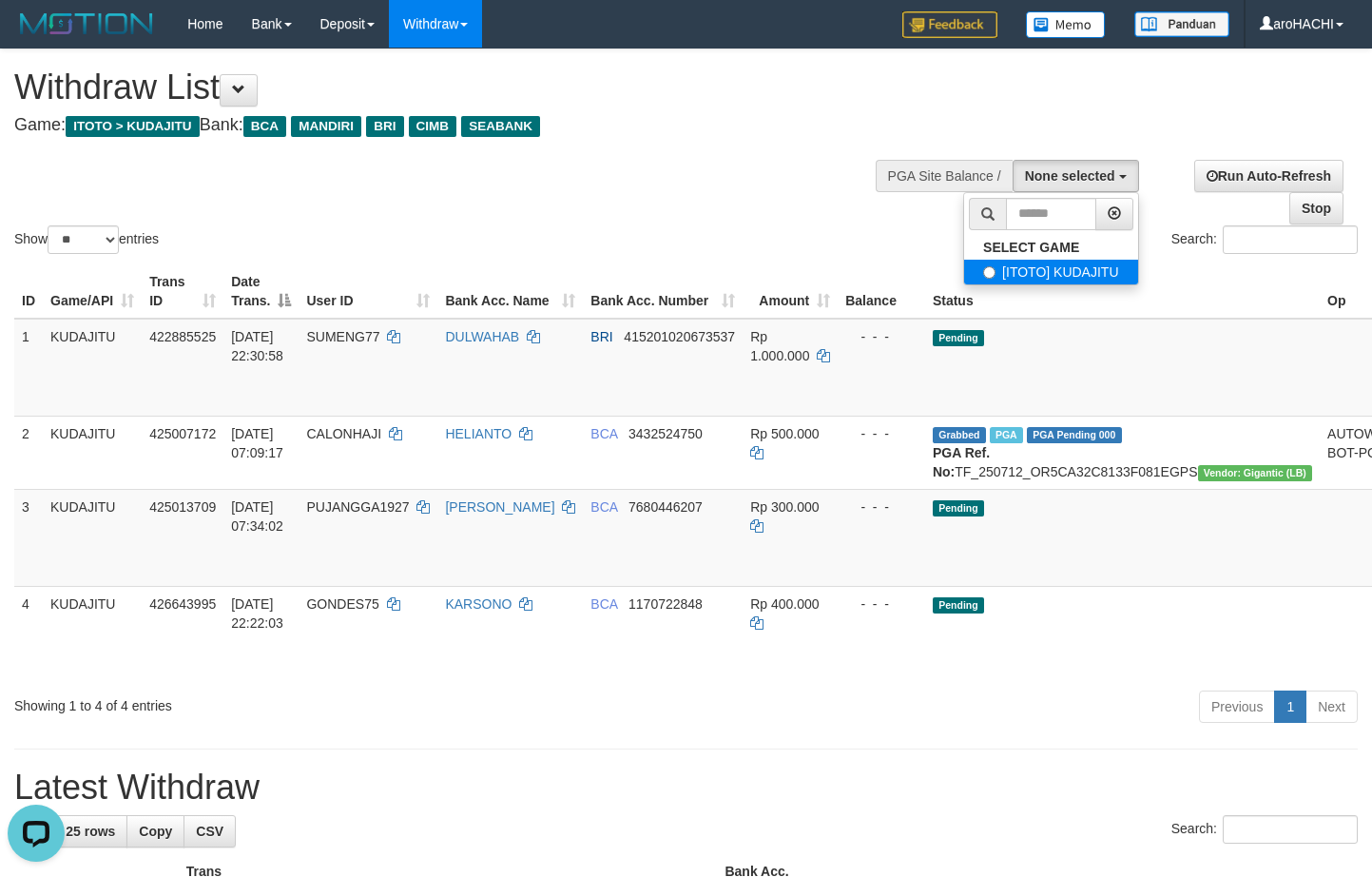 select on "***" 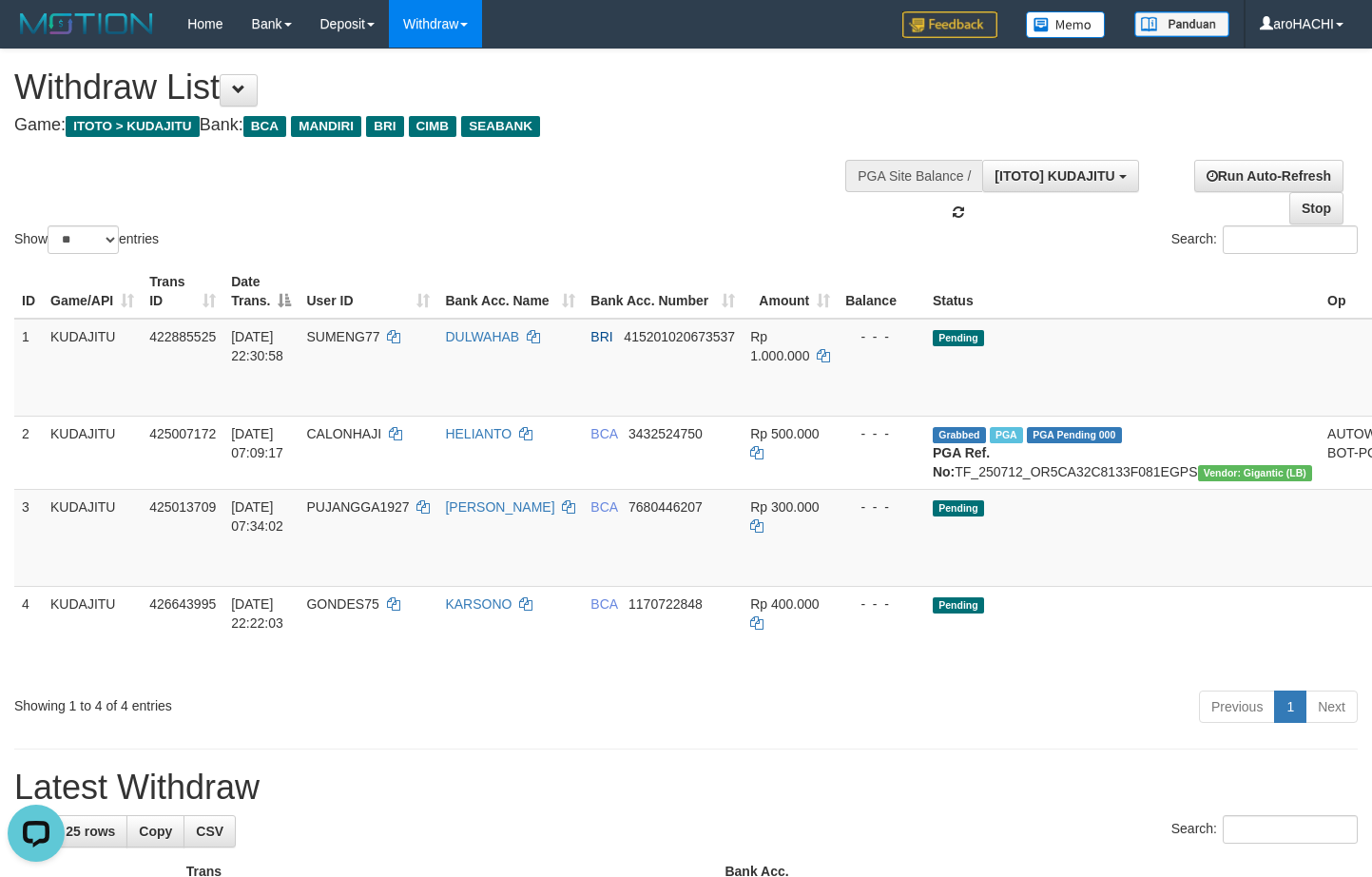 scroll, scrollTop: 17, scrollLeft: 0, axis: vertical 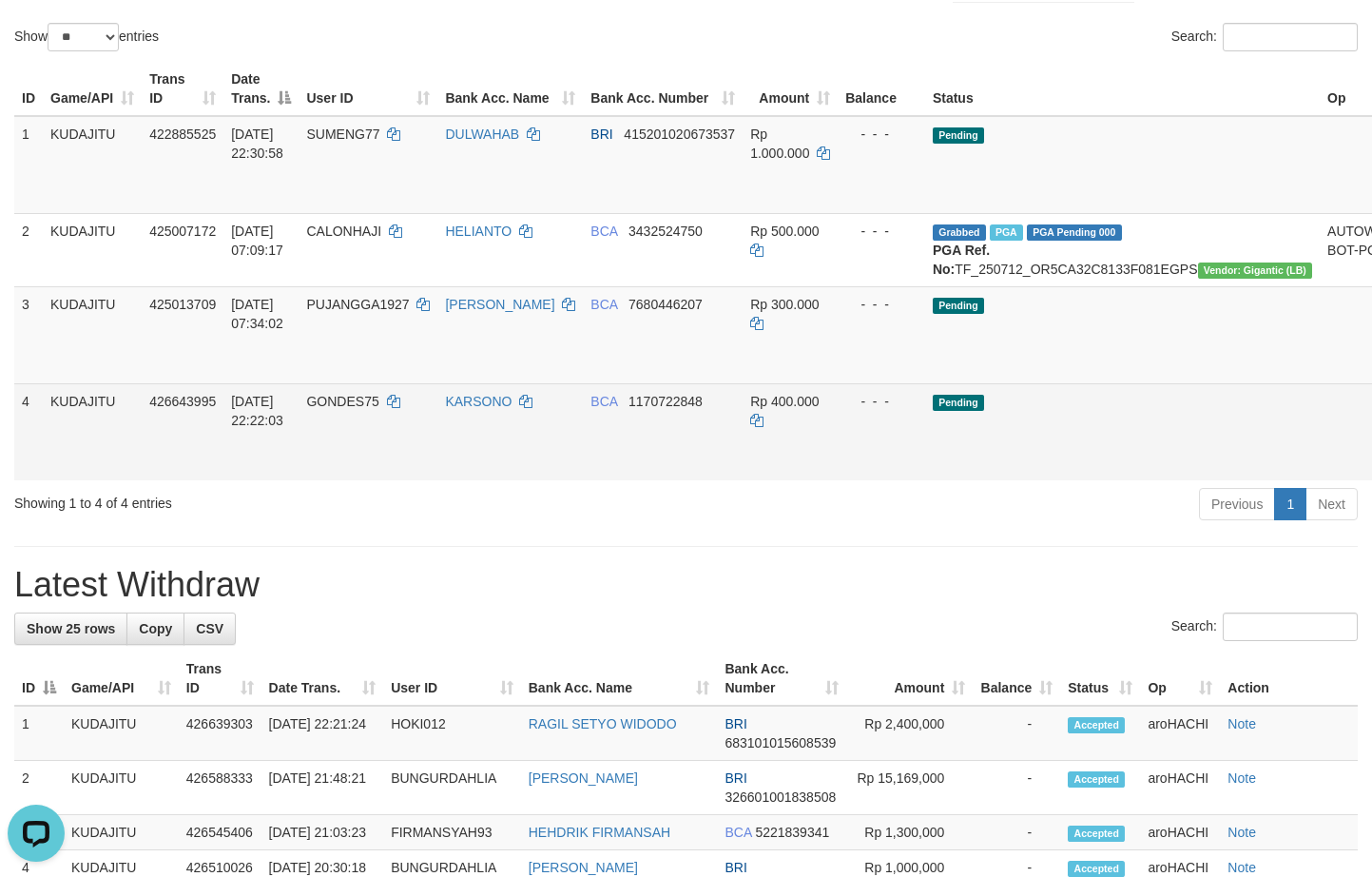 click on "Allow Grab   ·    Reject Send PGA     ·    Note" at bounding box center [1445, 432] 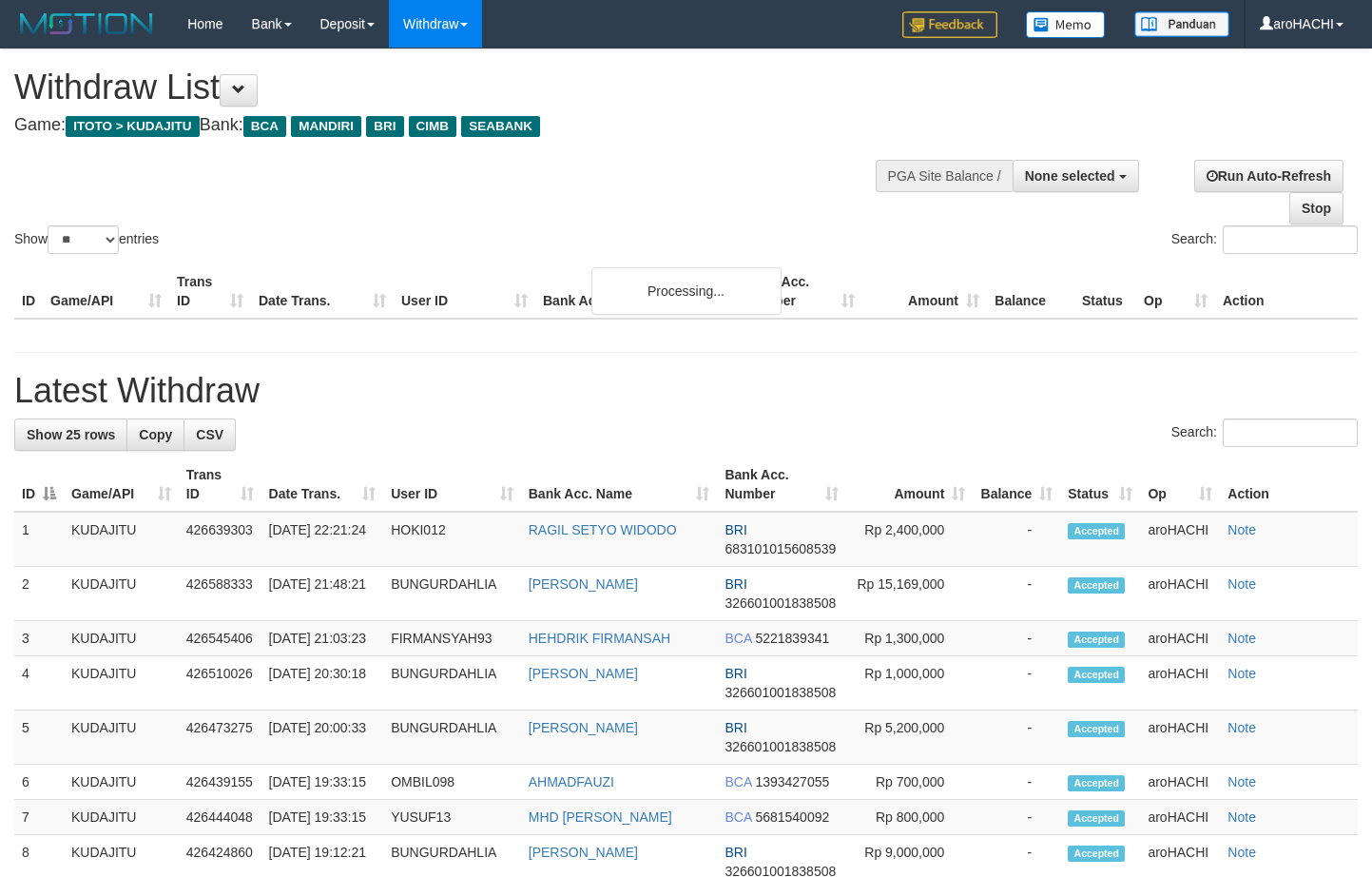 select 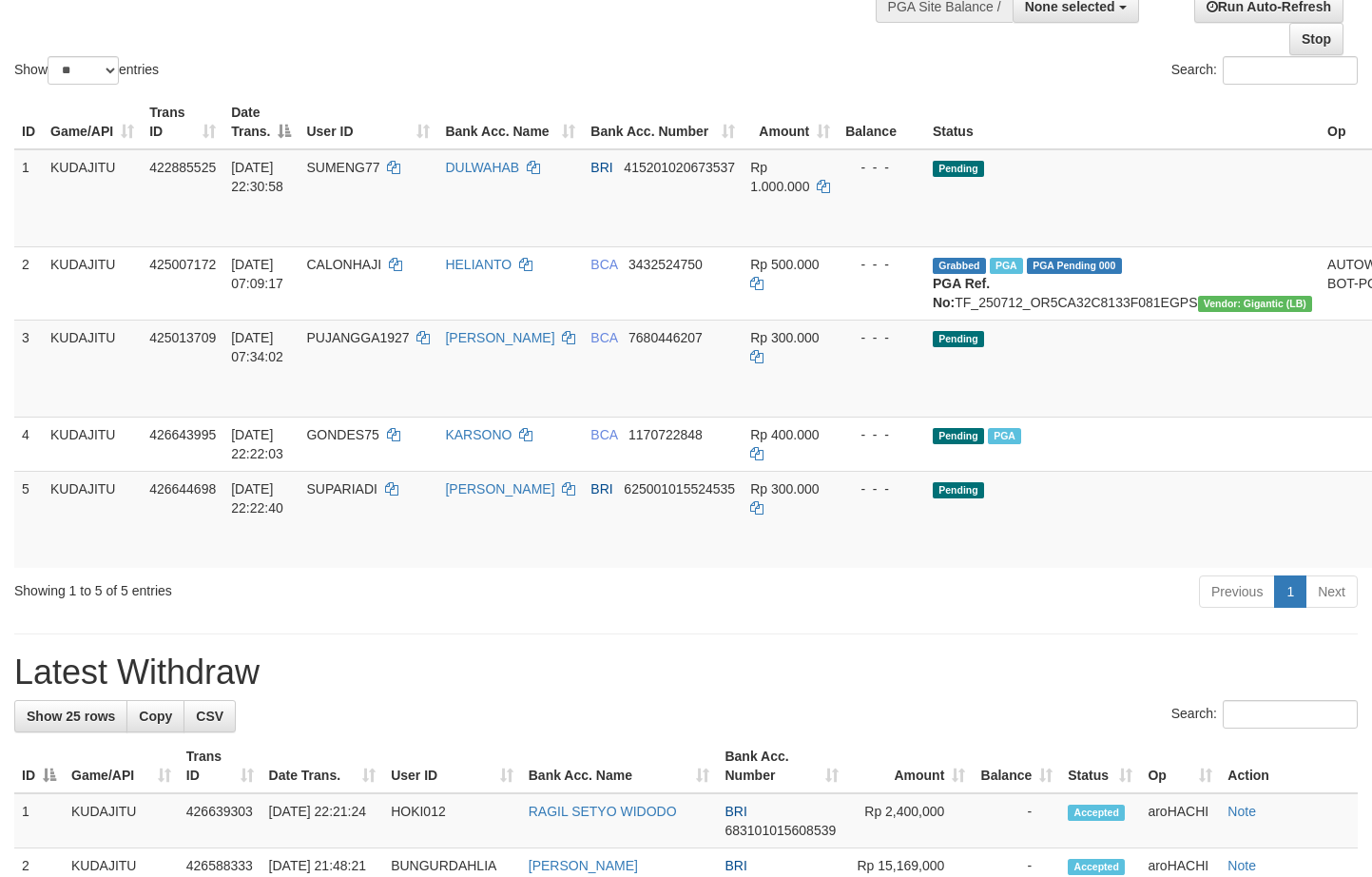scroll, scrollTop: 238, scrollLeft: 0, axis: vertical 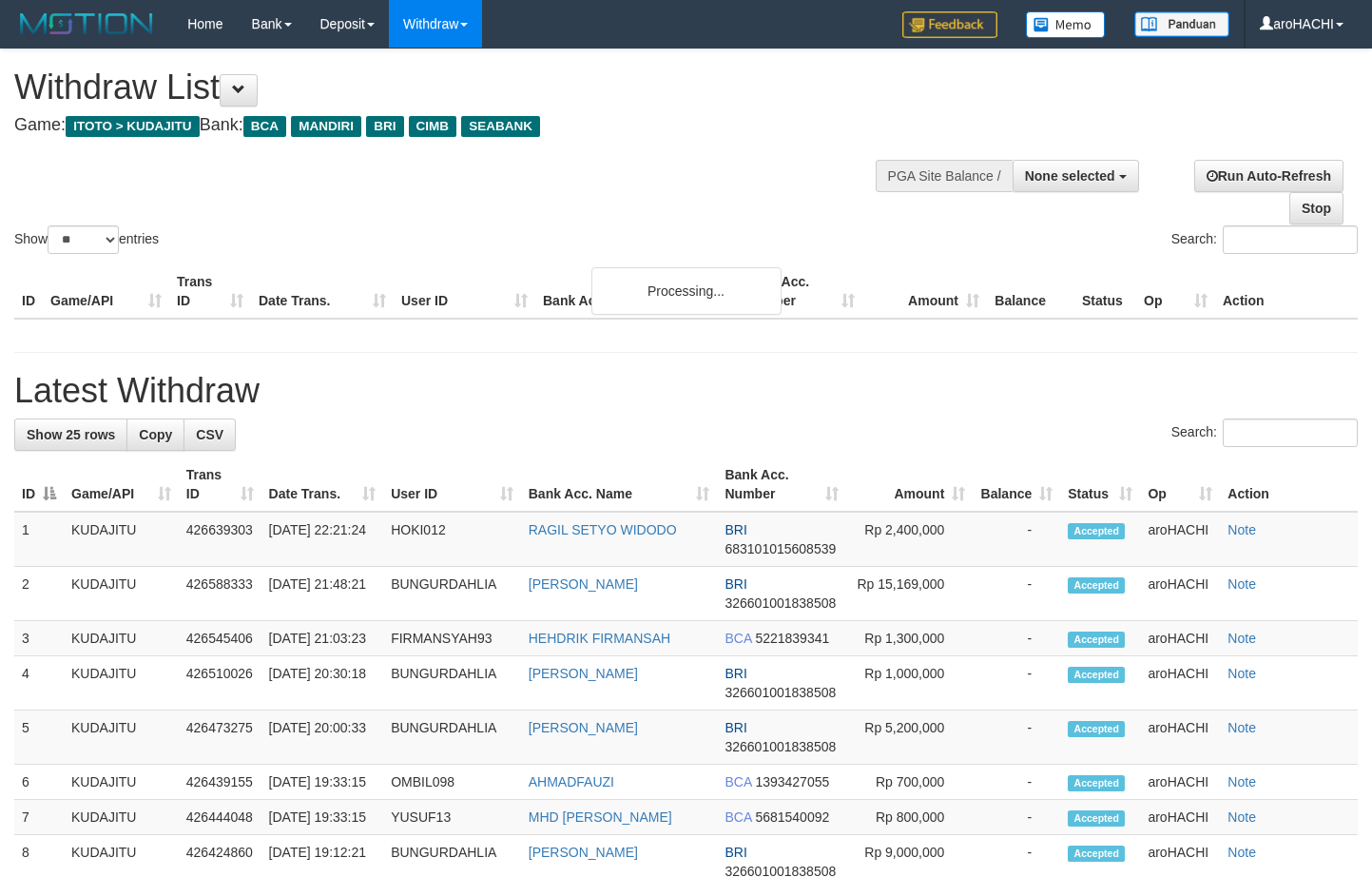 select 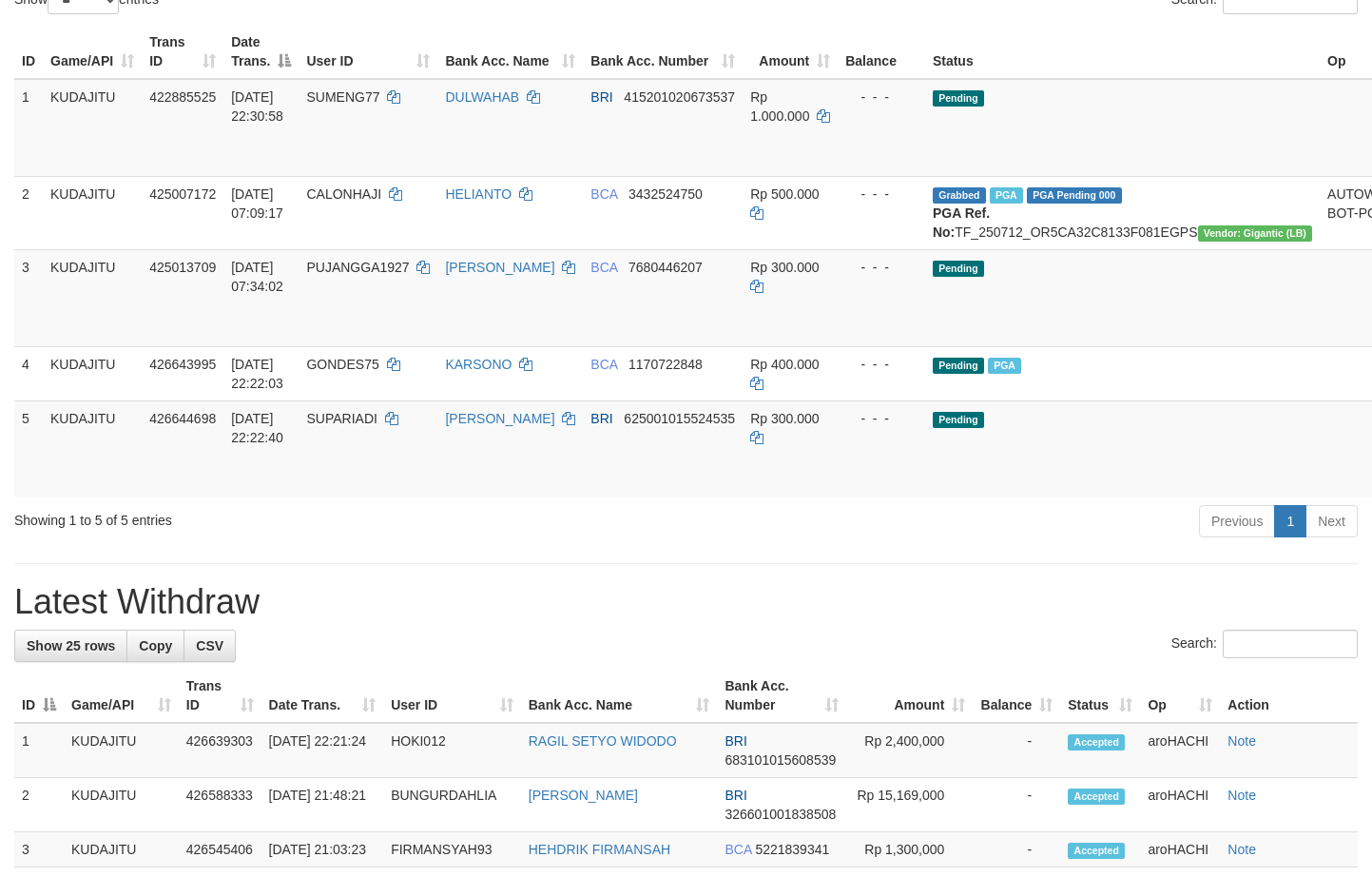 scroll, scrollTop: 238, scrollLeft: 0, axis: vertical 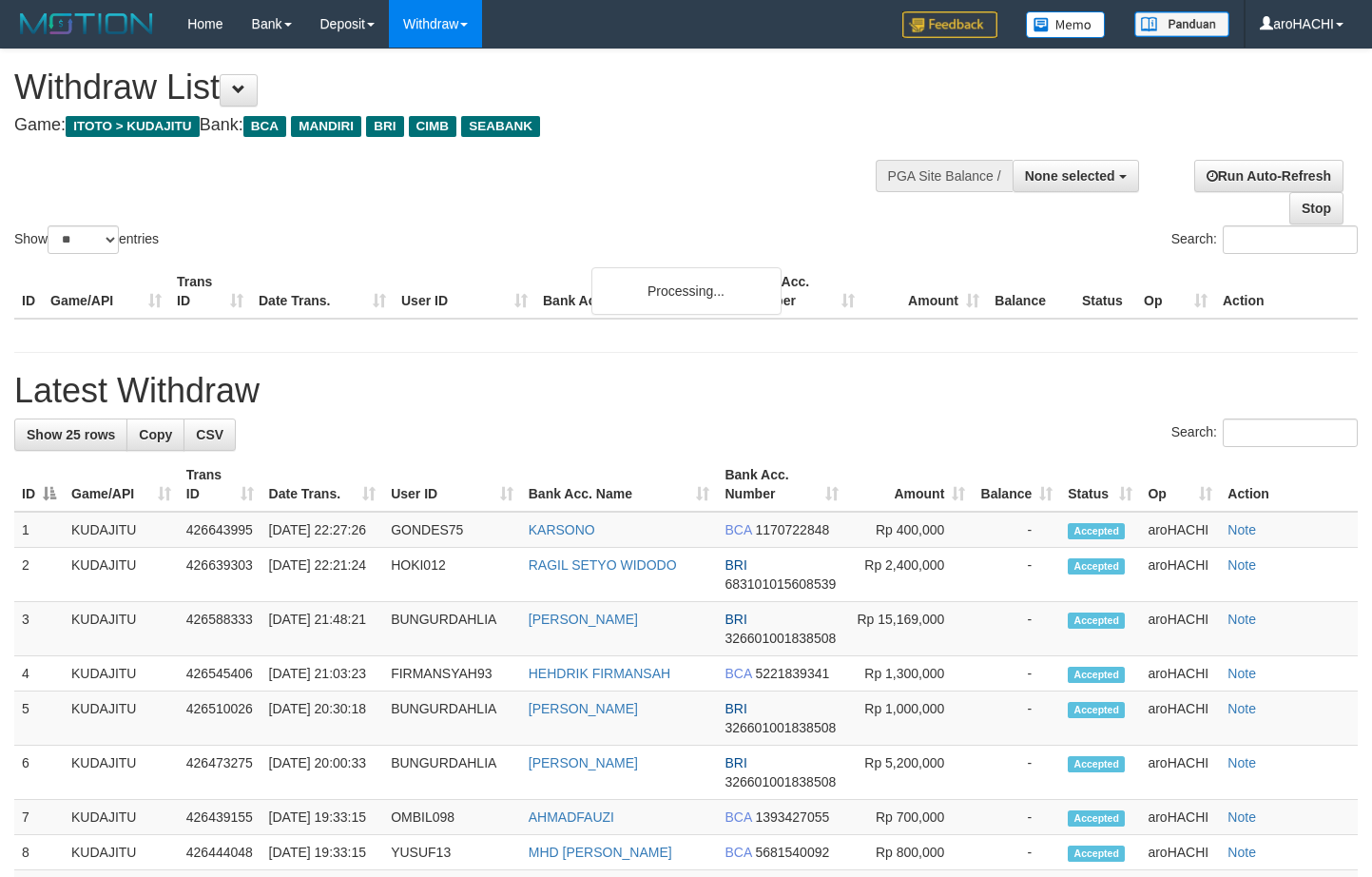 select 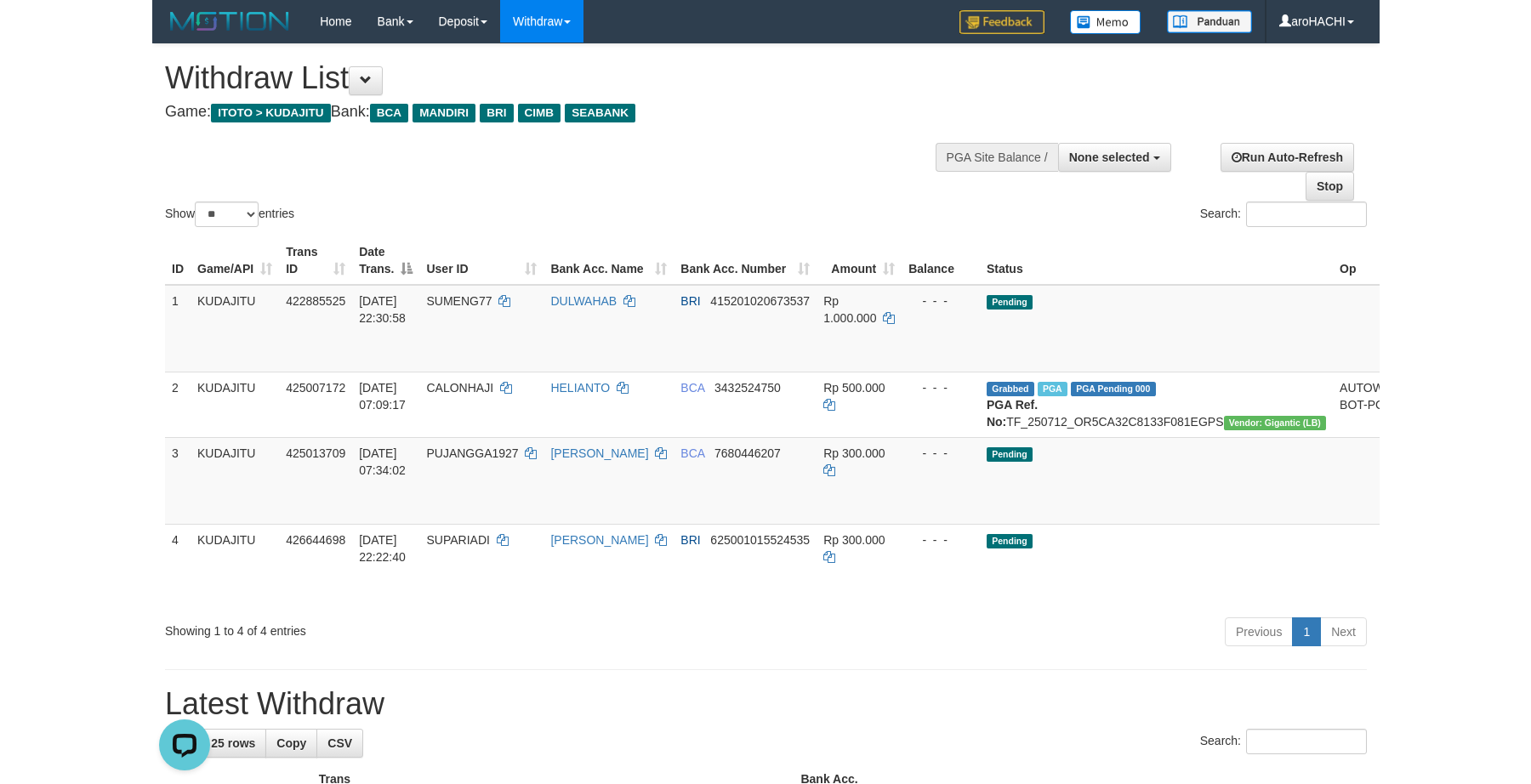 scroll, scrollTop: 0, scrollLeft: 0, axis: both 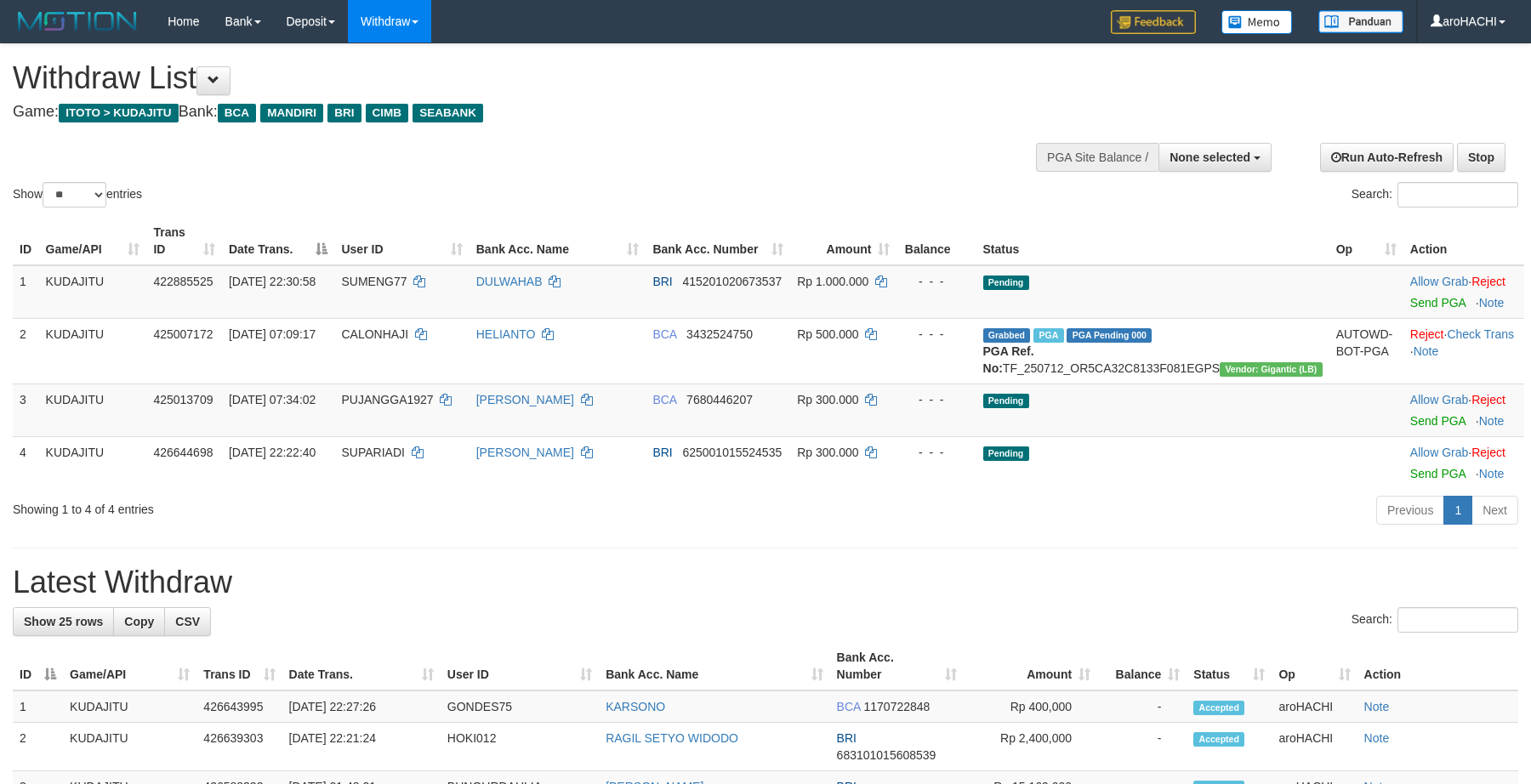 select 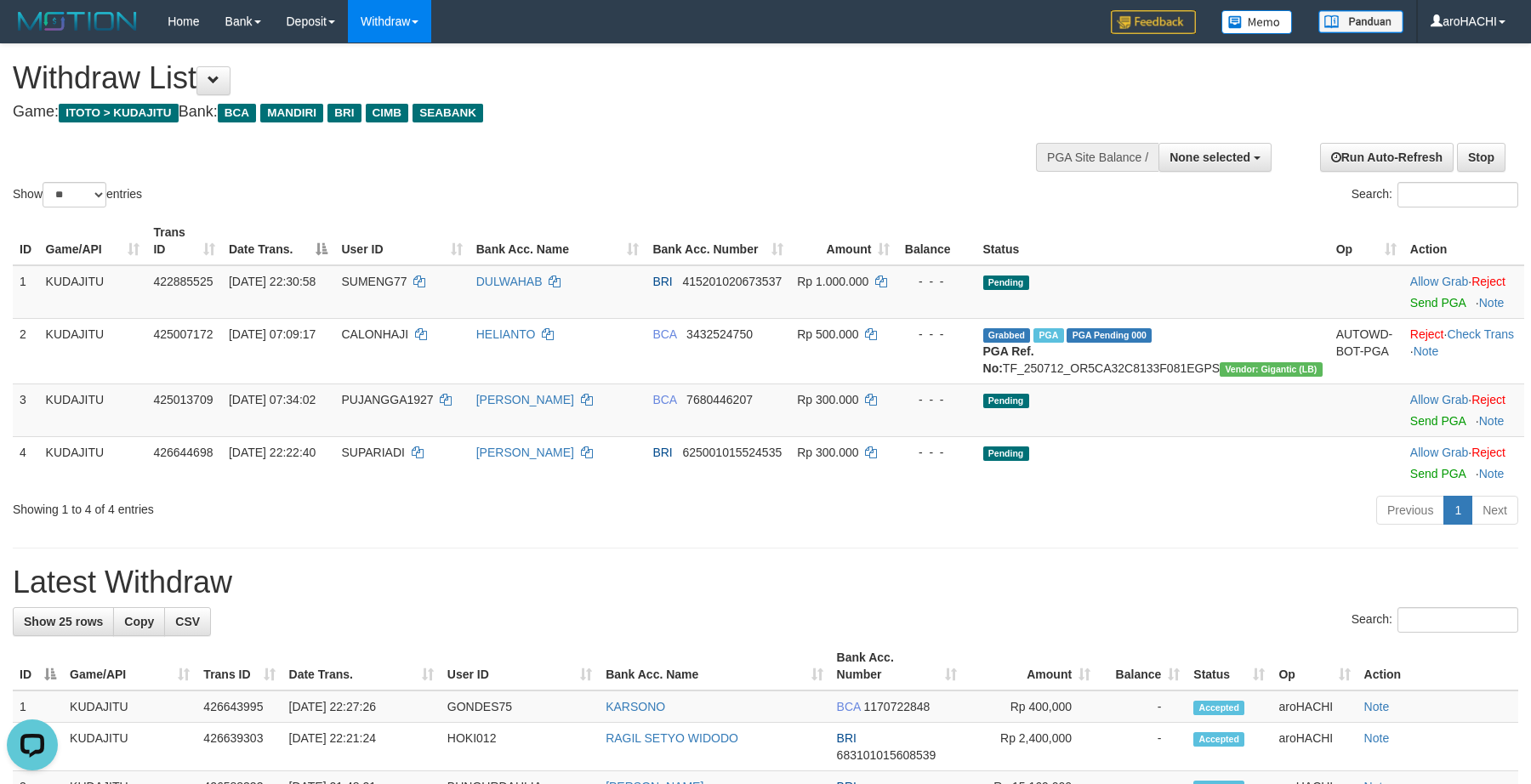 scroll, scrollTop: 0, scrollLeft: 0, axis: both 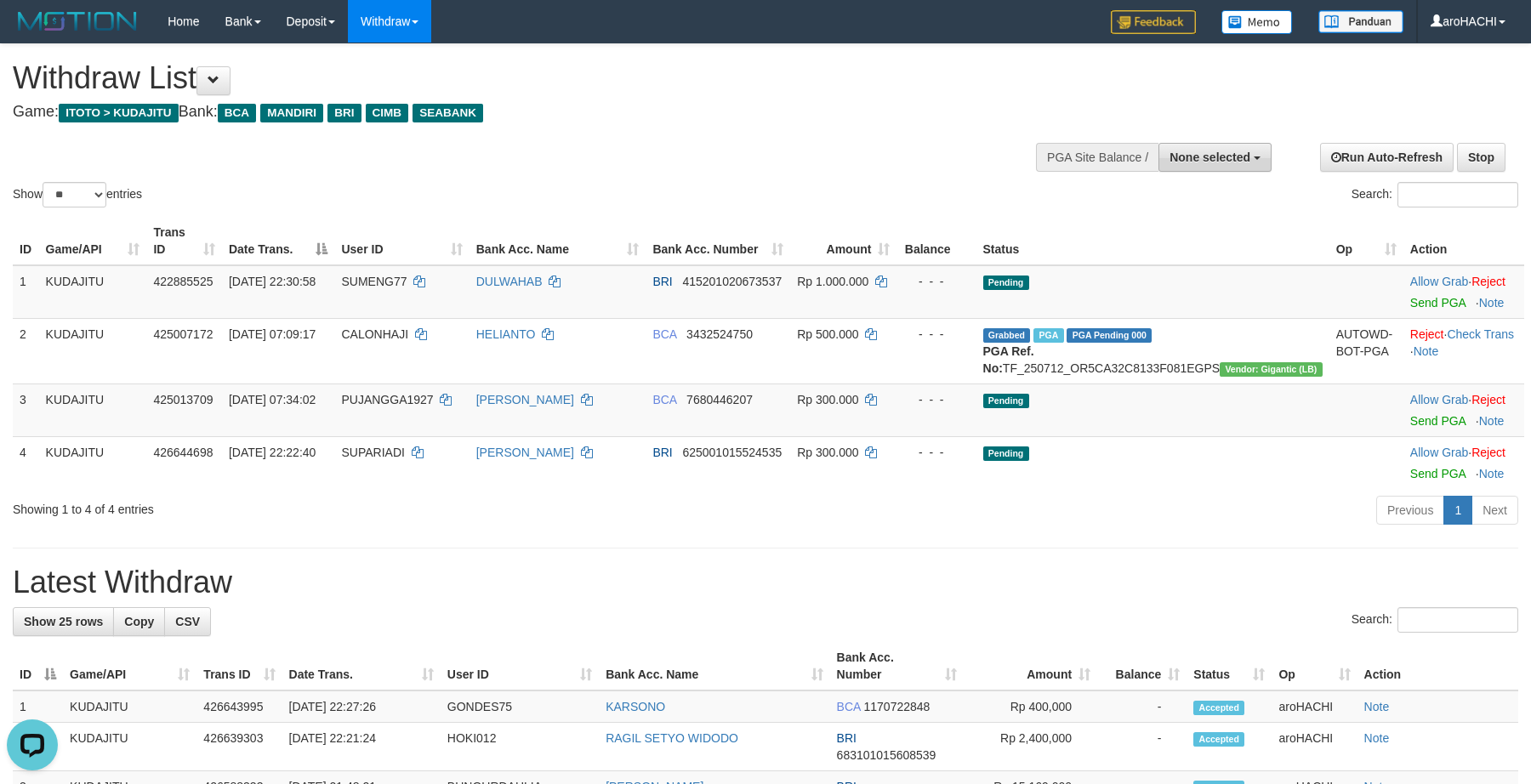 click on "None selected" at bounding box center [1209, 157] 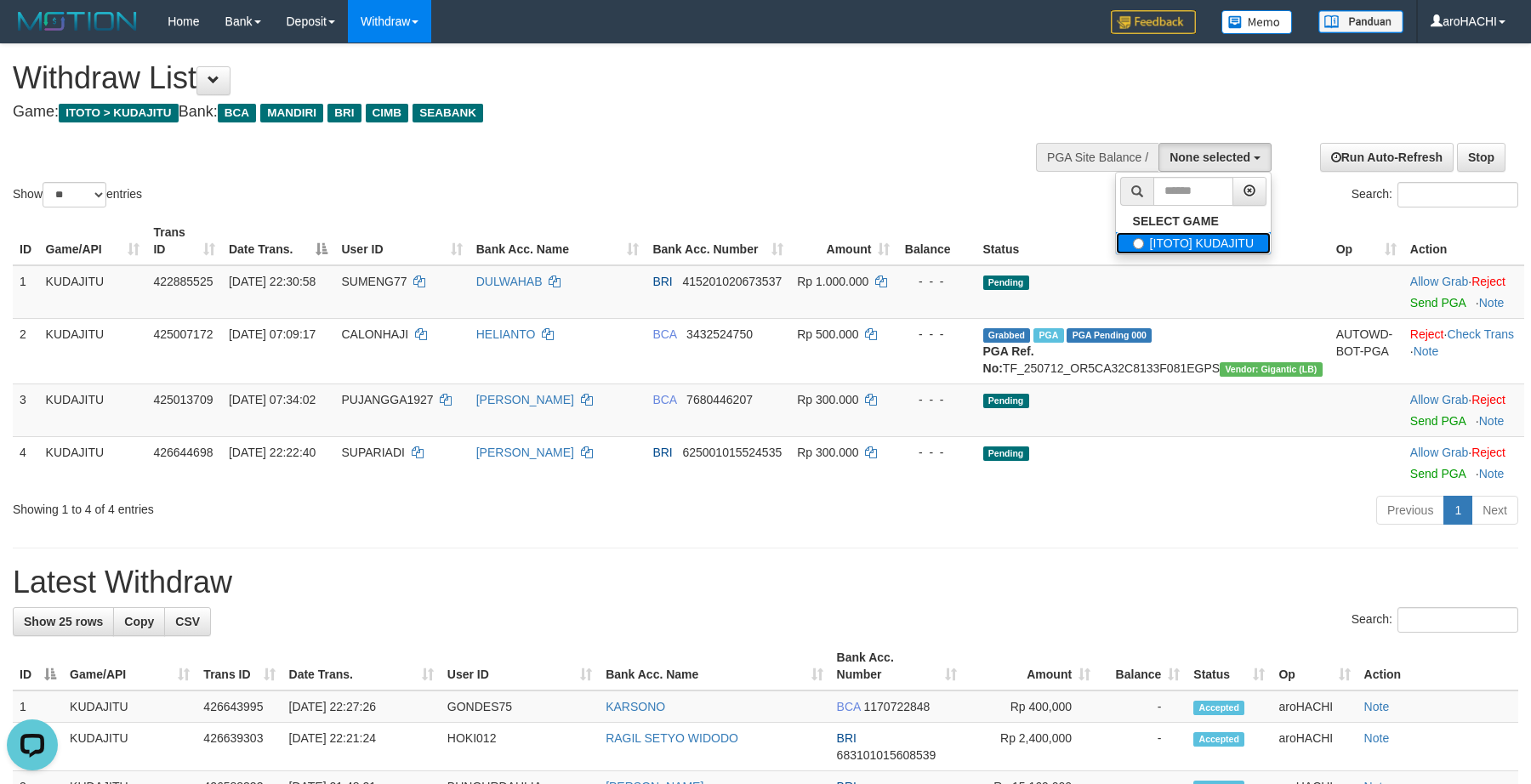 click on "[ITOTO] KUDAJITU" at bounding box center (1193, 243) 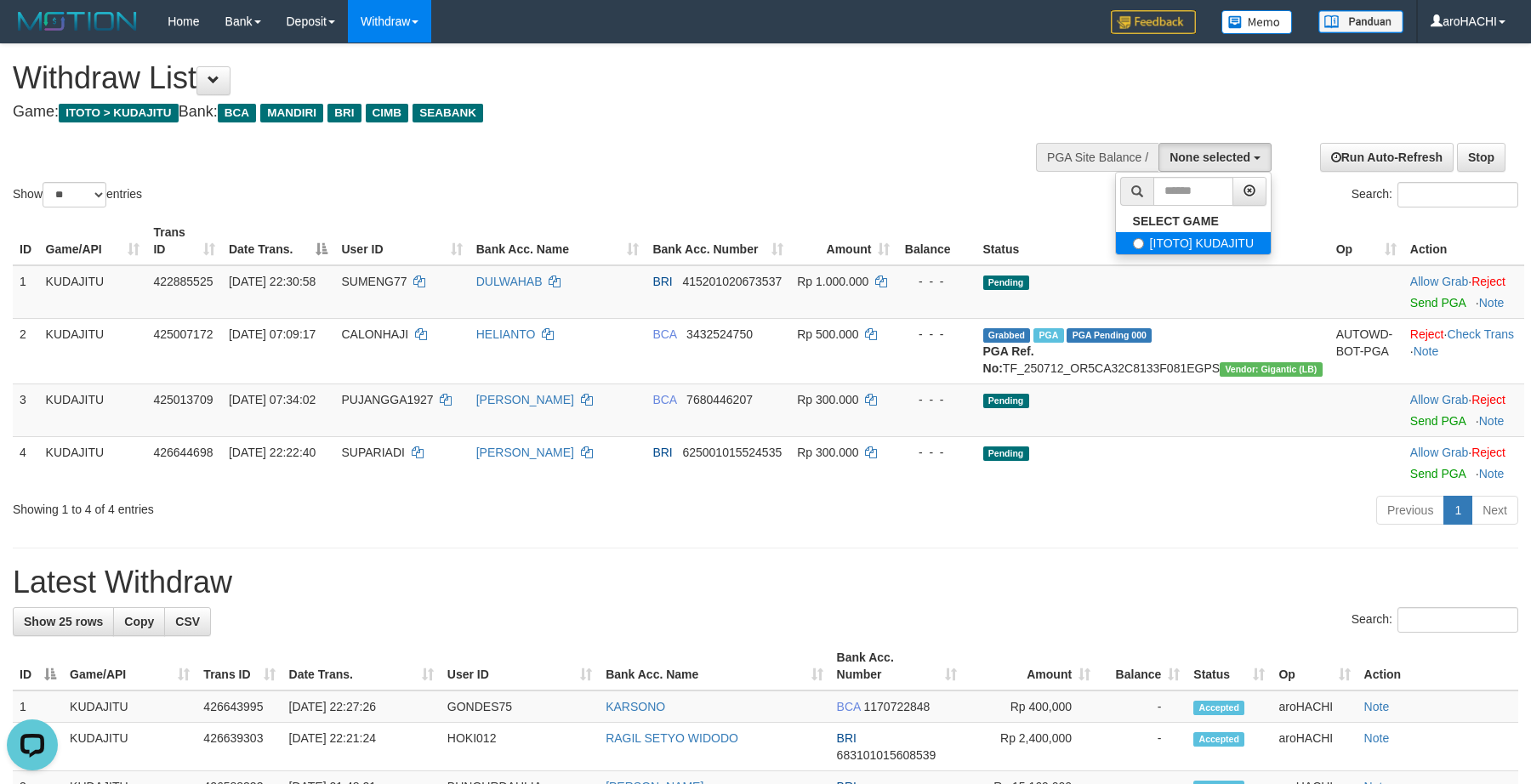 select on "***" 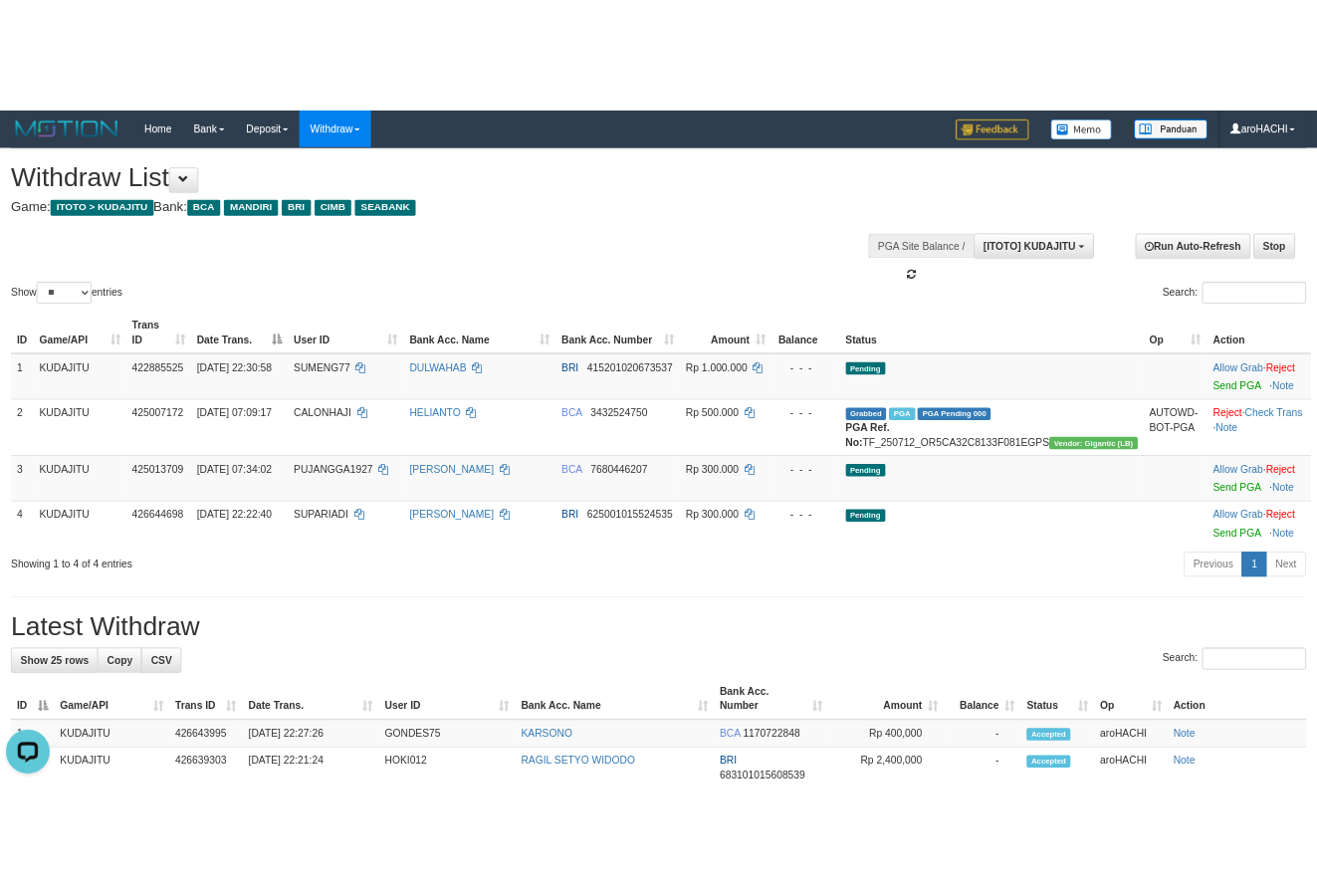 scroll, scrollTop: 18, scrollLeft: 0, axis: vertical 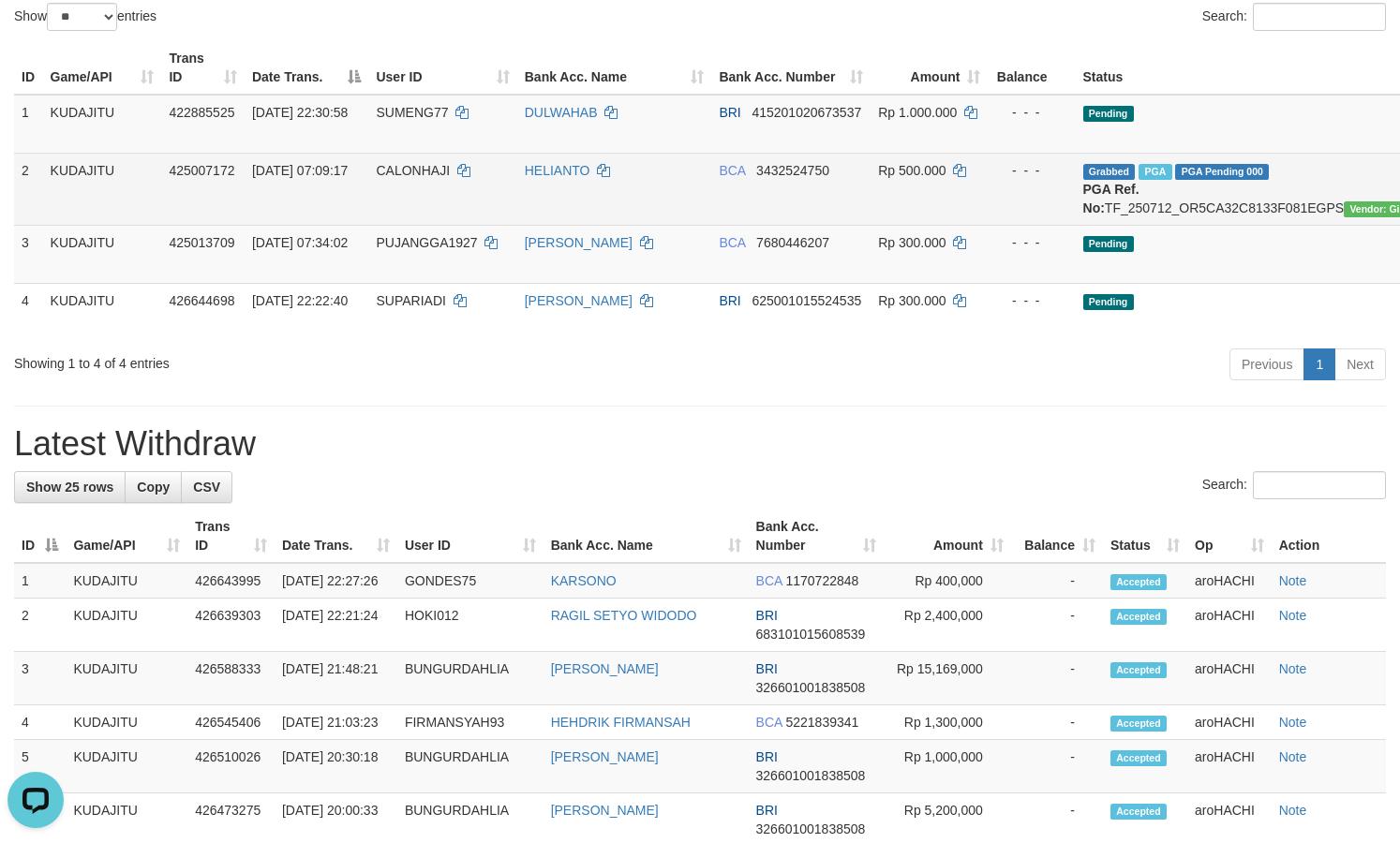 click on "CALONHAJI" at bounding box center [442, 188] 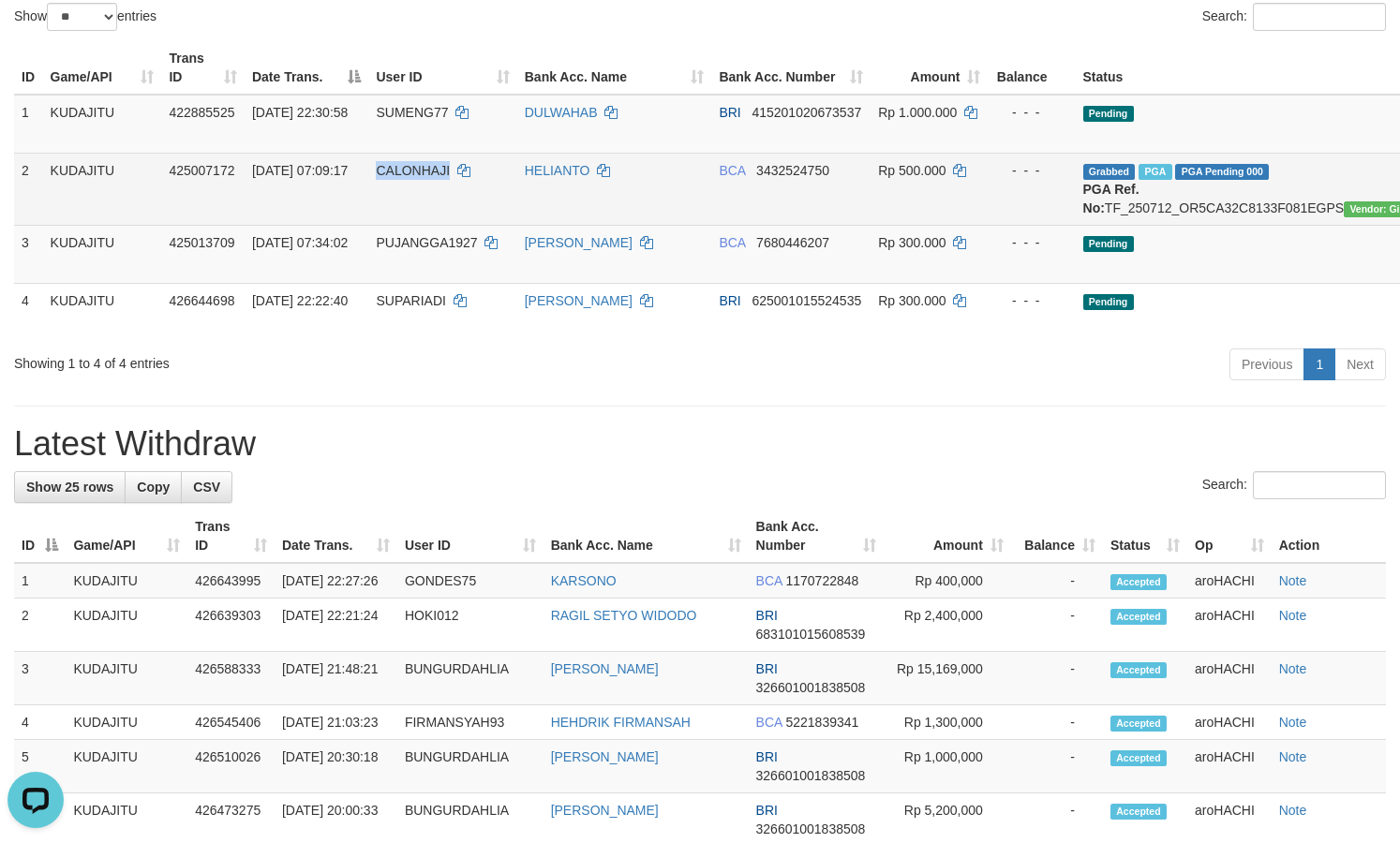 click on "CALONHAJI" at bounding box center (442, 188) 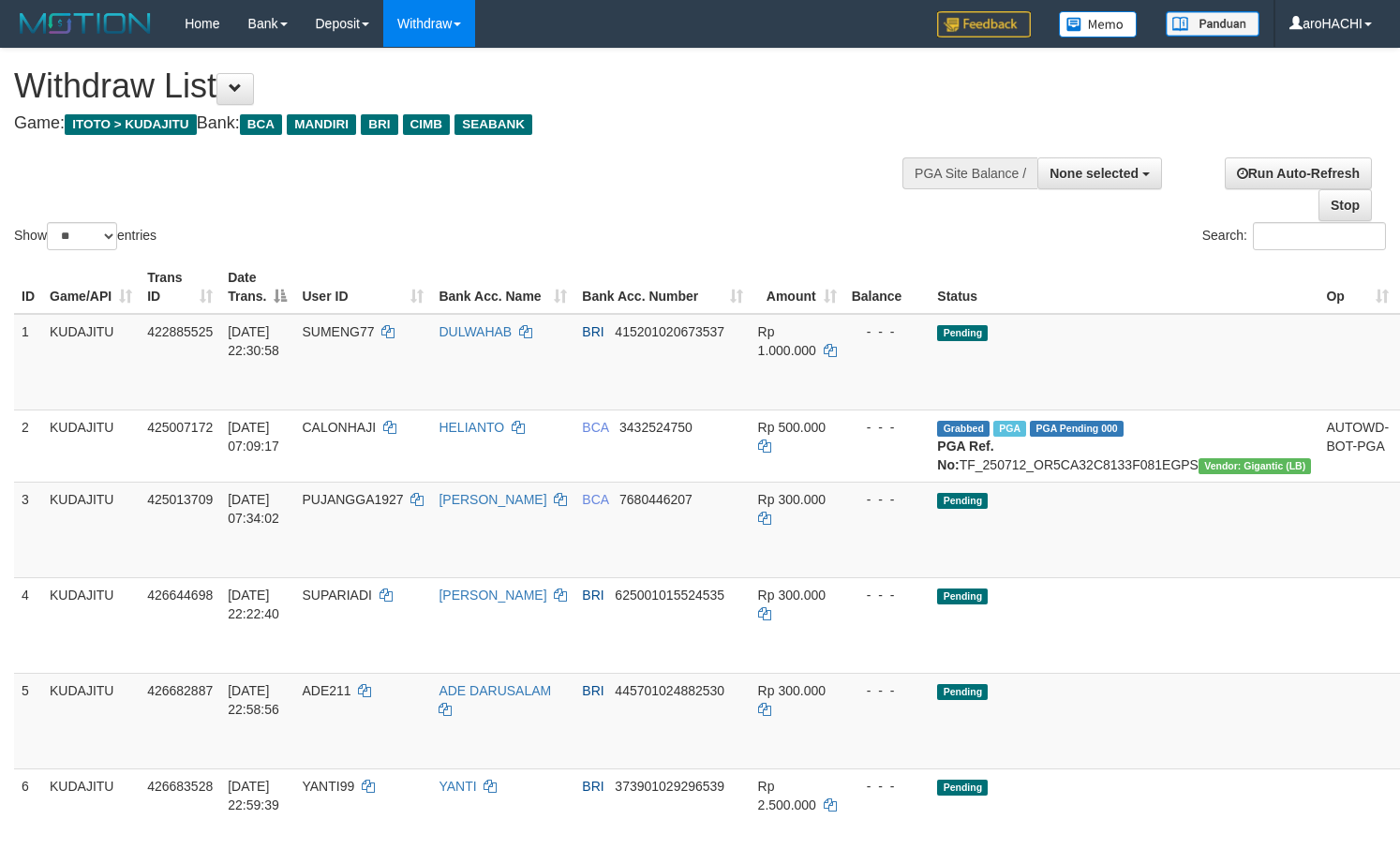 select 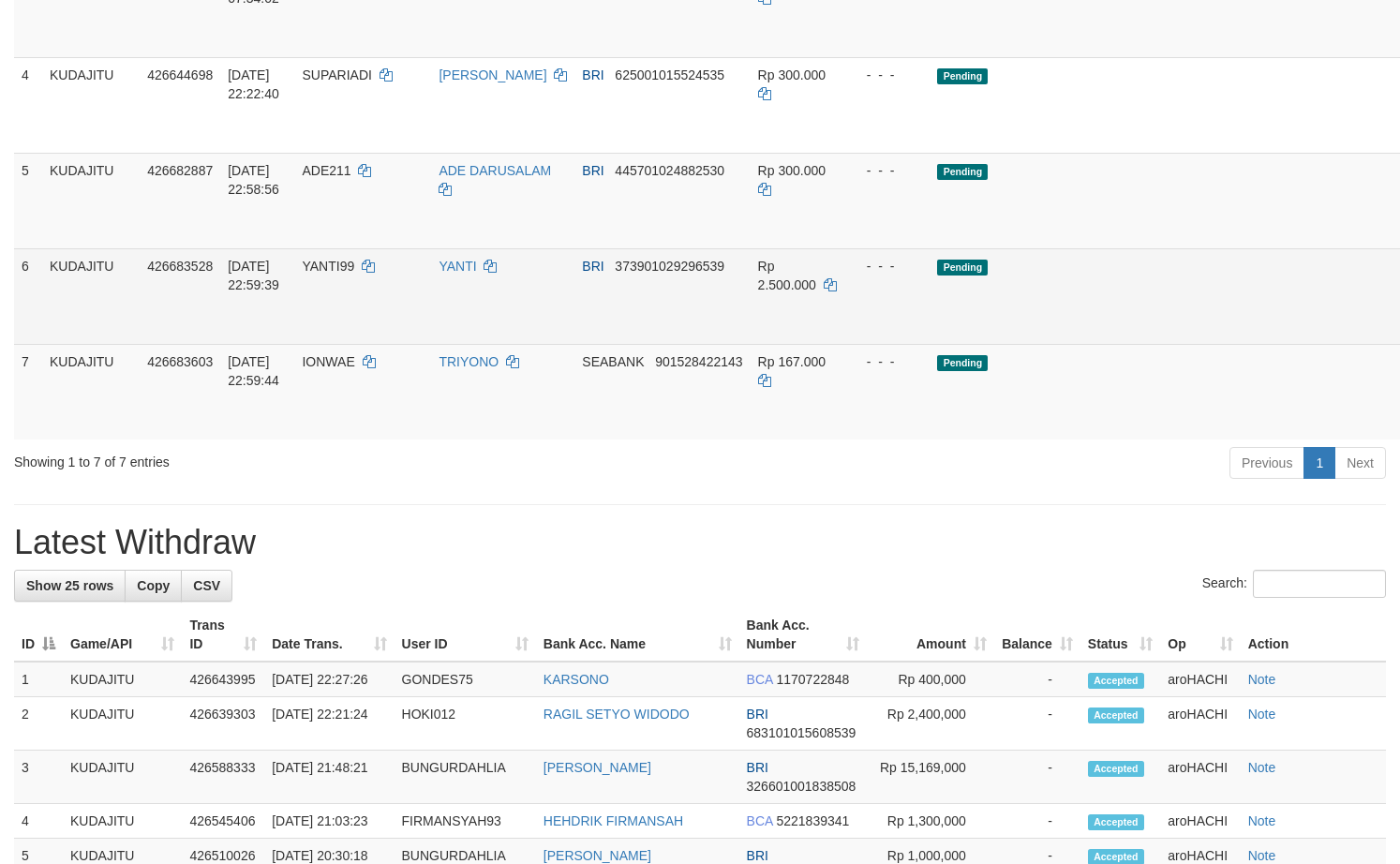 scroll, scrollTop: 468, scrollLeft: 0, axis: vertical 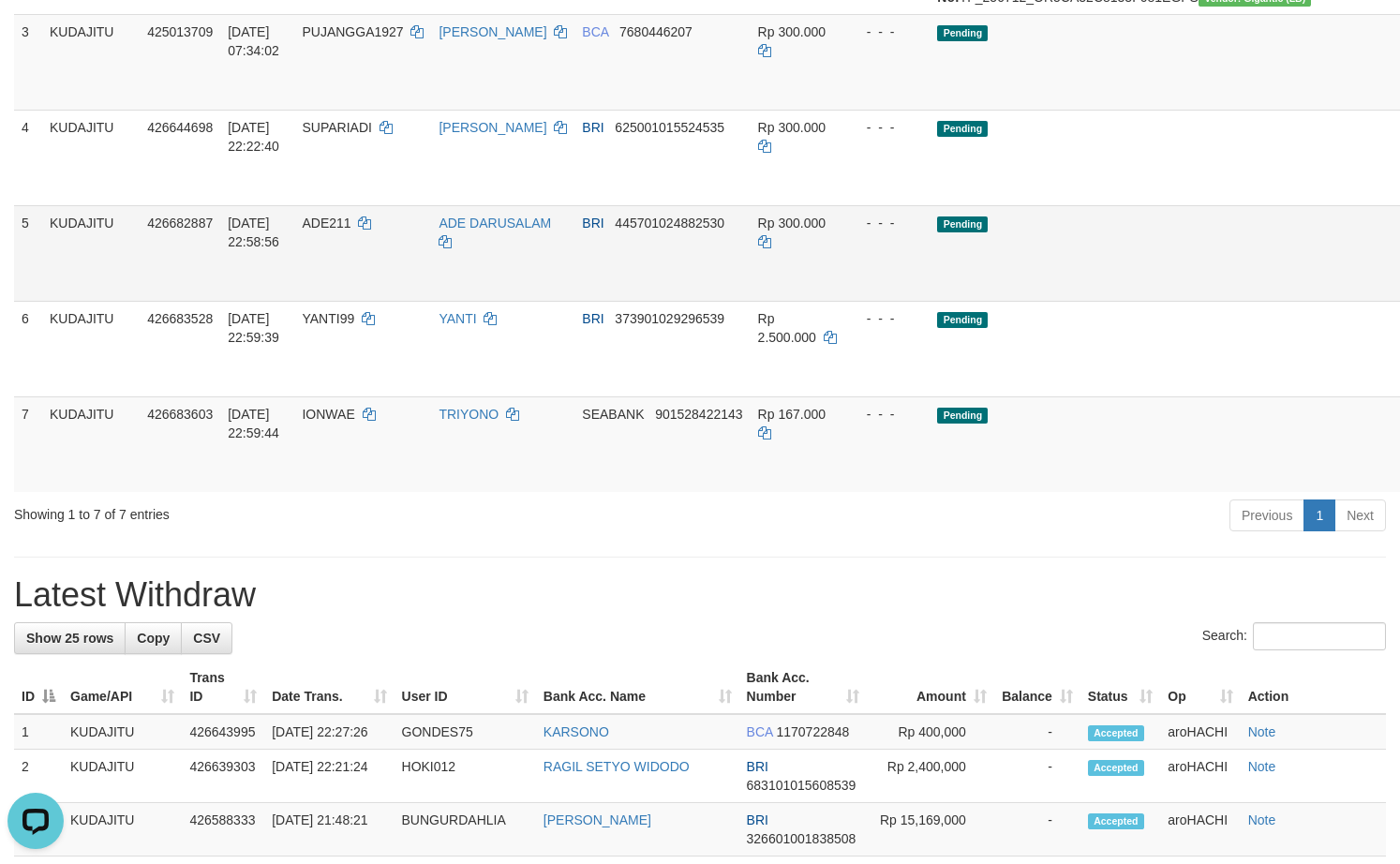 click on "Send PGA" at bounding box center (1419, 275) 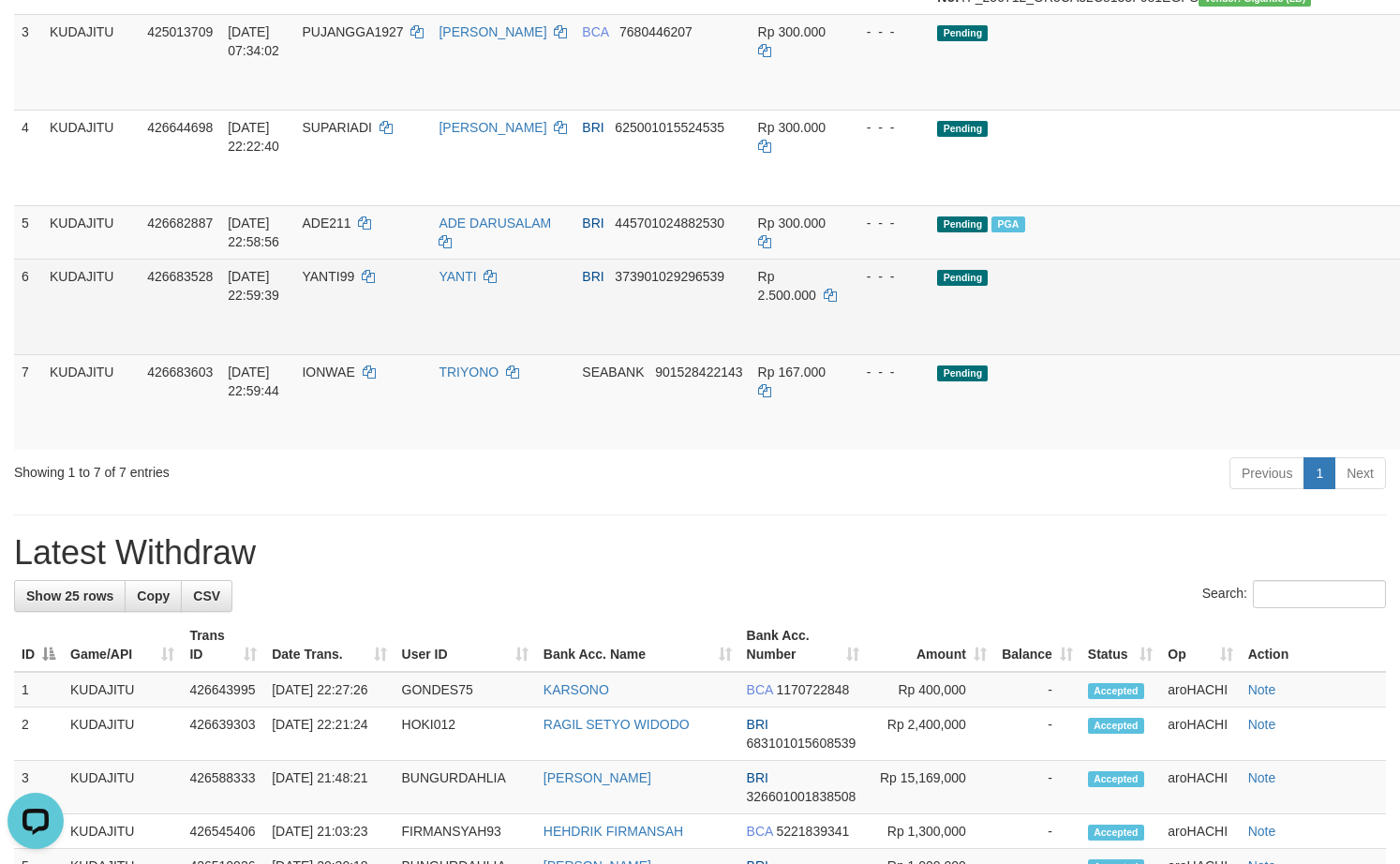 click on "Send PGA" at bounding box center [1419, 328] 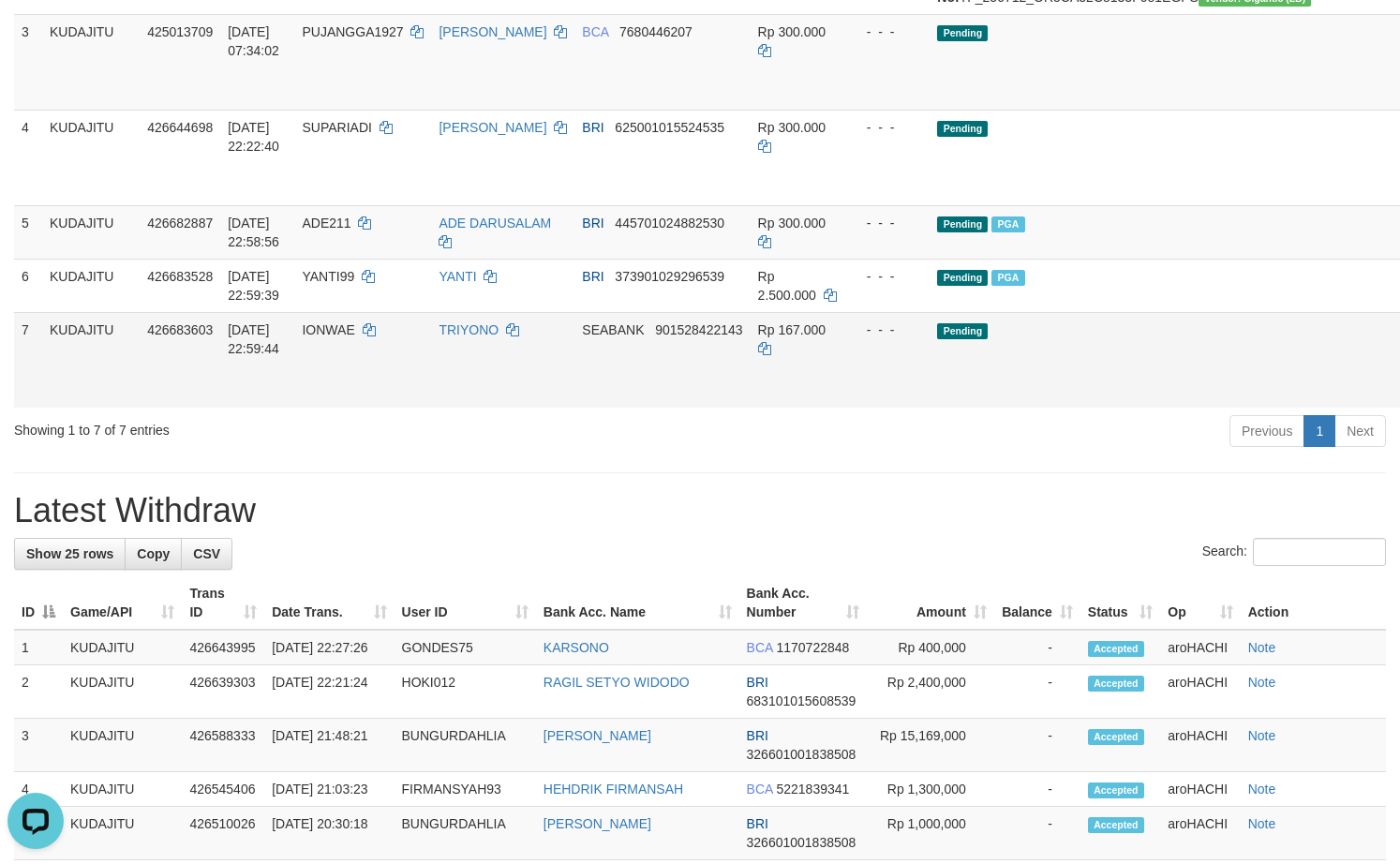click on "Send PGA" at bounding box center (1419, 381) 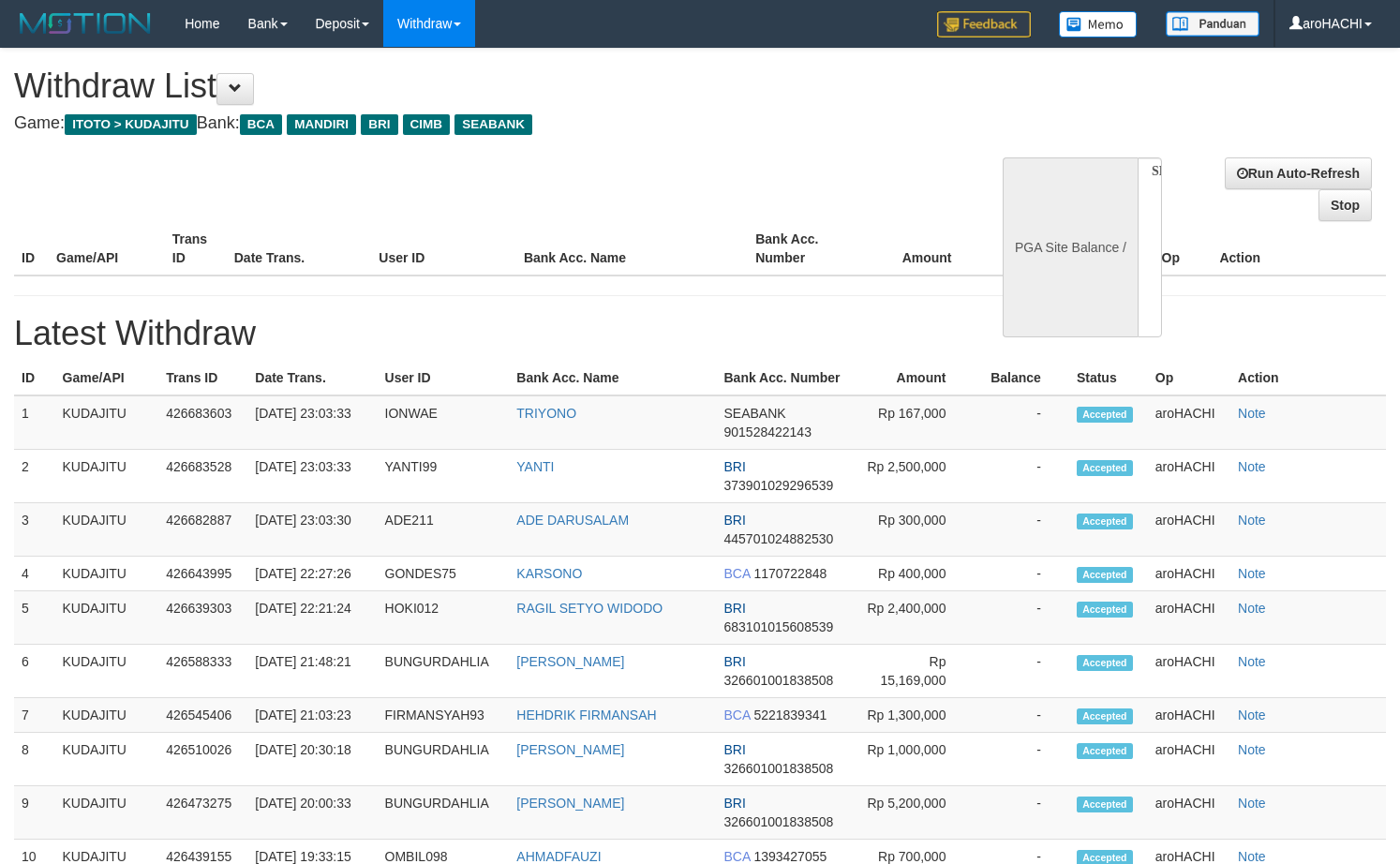 select 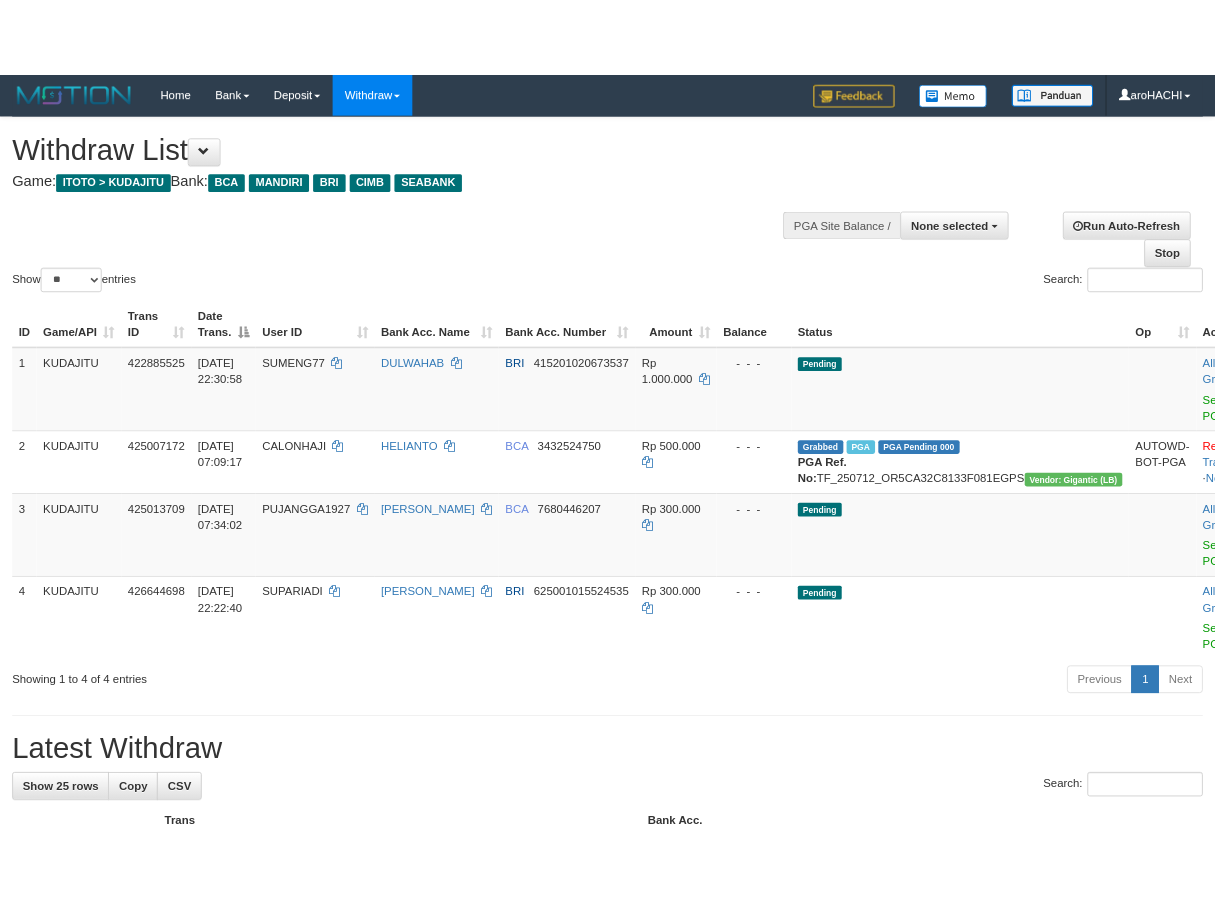 scroll, scrollTop: 0, scrollLeft: 0, axis: both 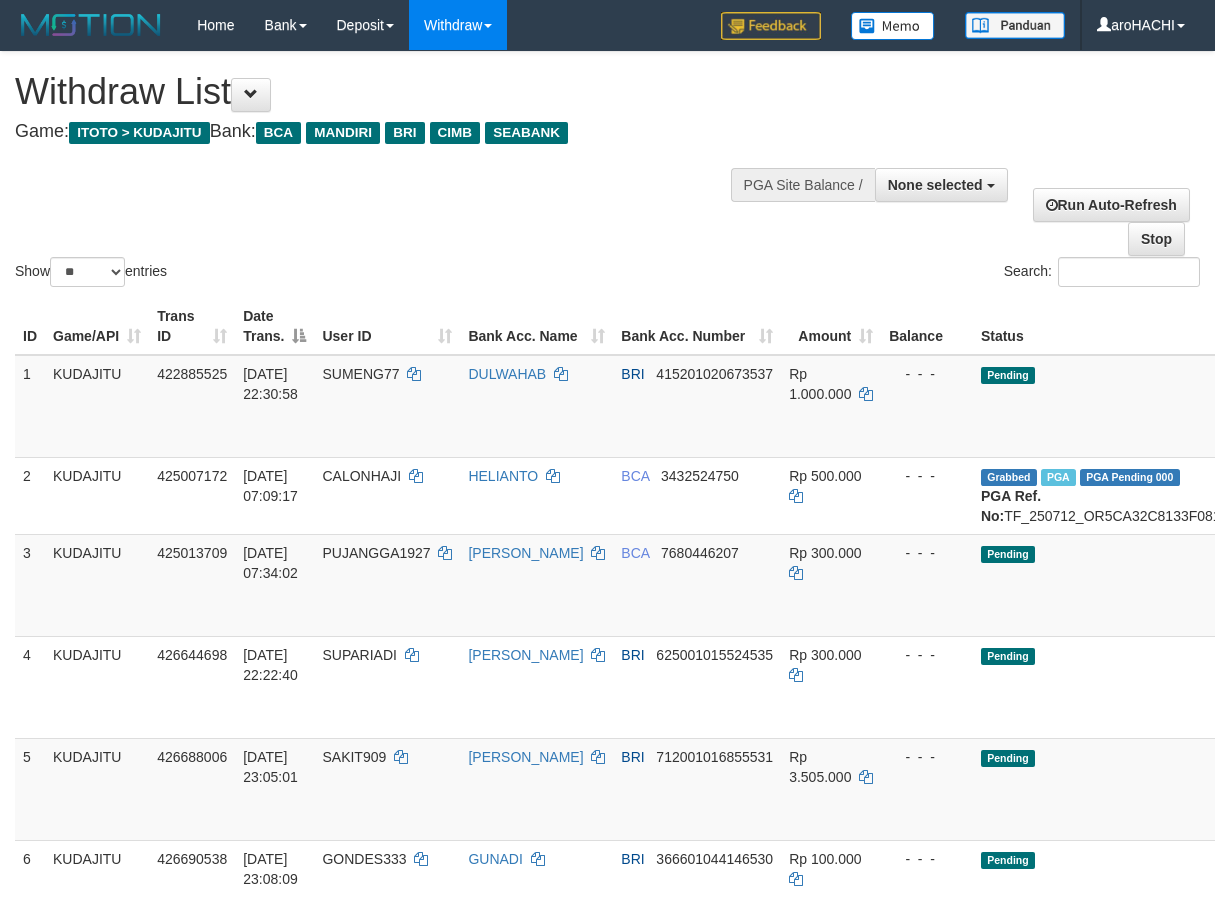select 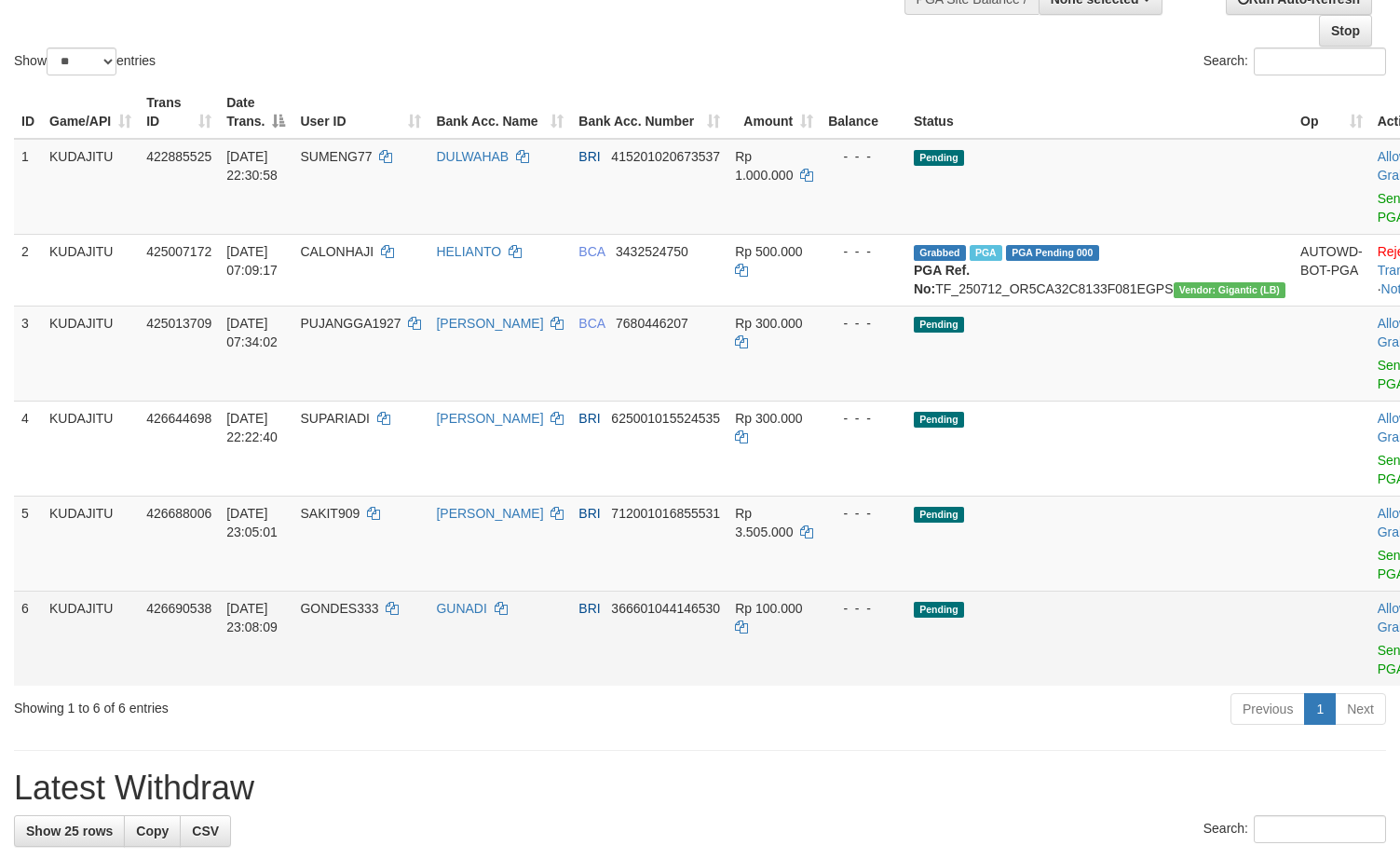 scroll, scrollTop: 233, scrollLeft: 0, axis: vertical 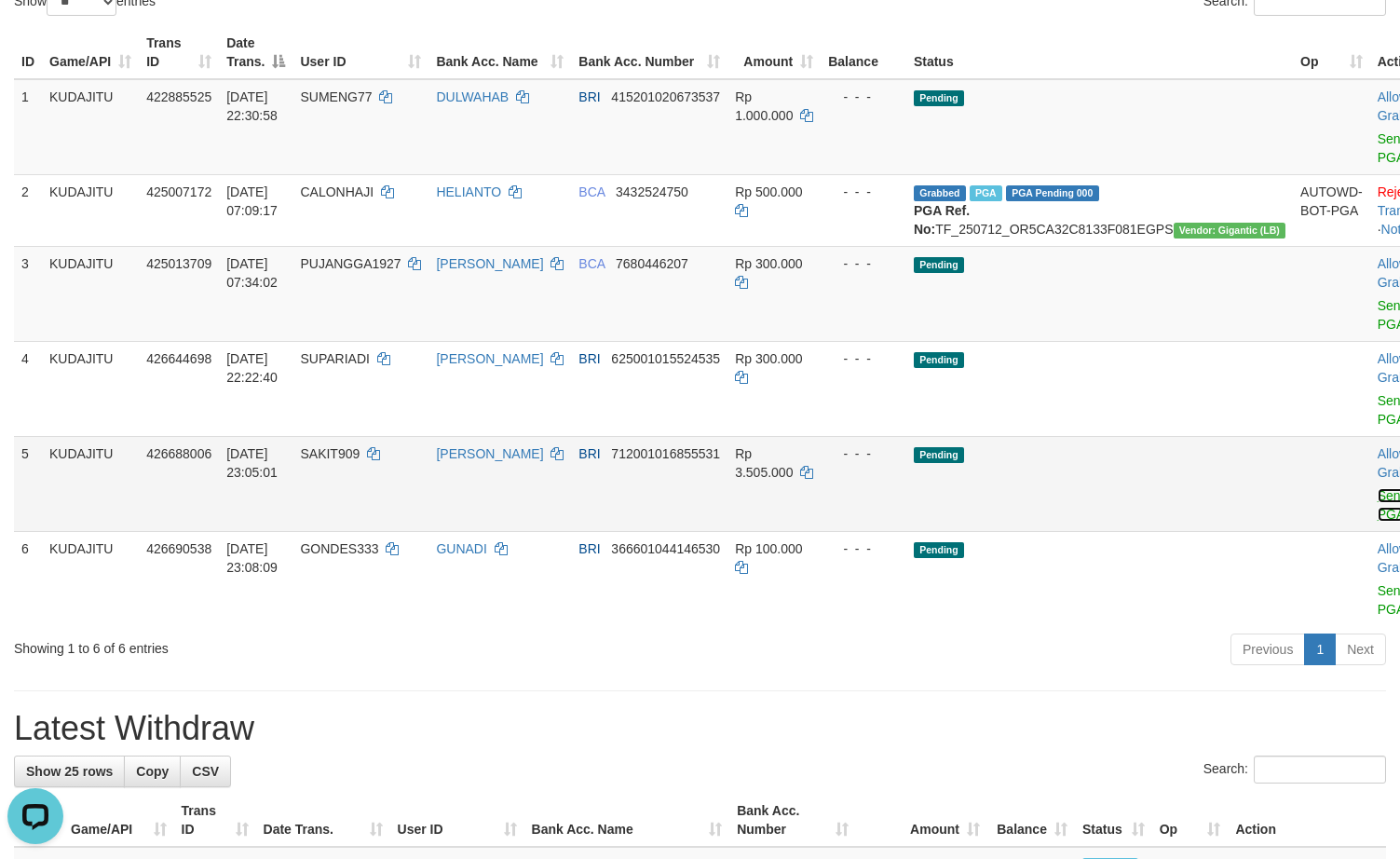 click on "Send PGA" at bounding box center (1393, 505) 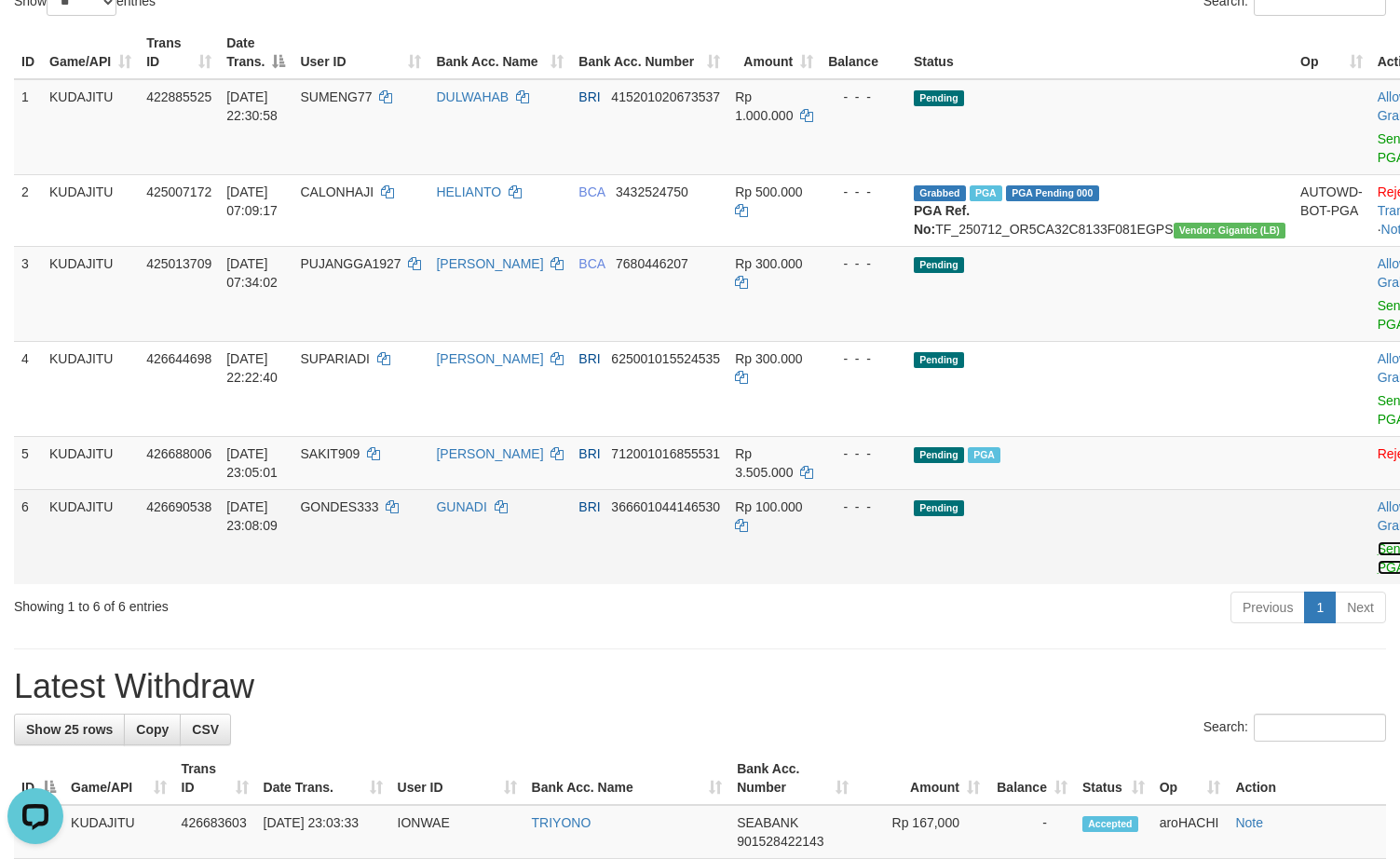 click on "Send PGA" at bounding box center [1393, 558] 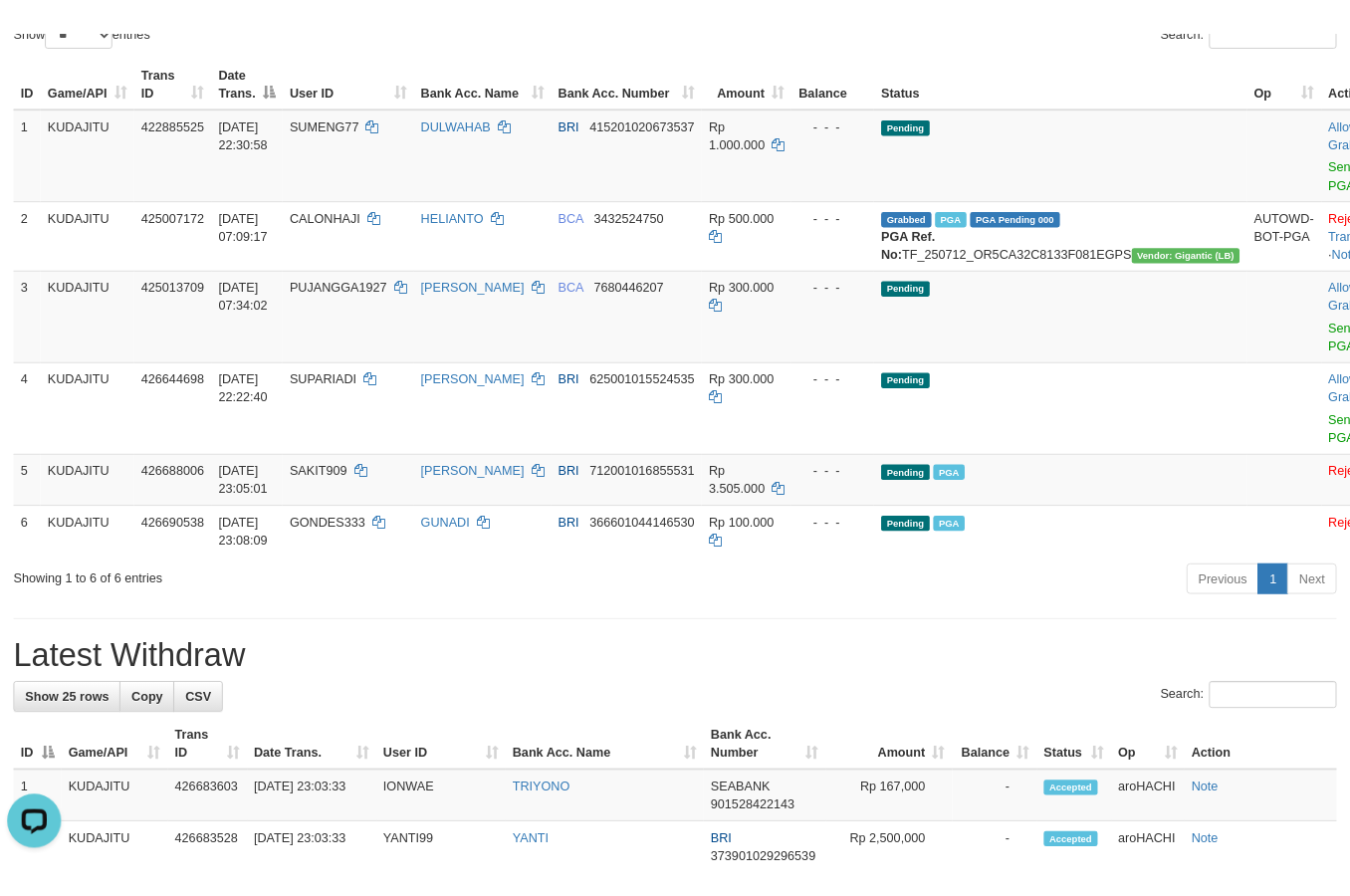 scroll, scrollTop: 270, scrollLeft: 0, axis: vertical 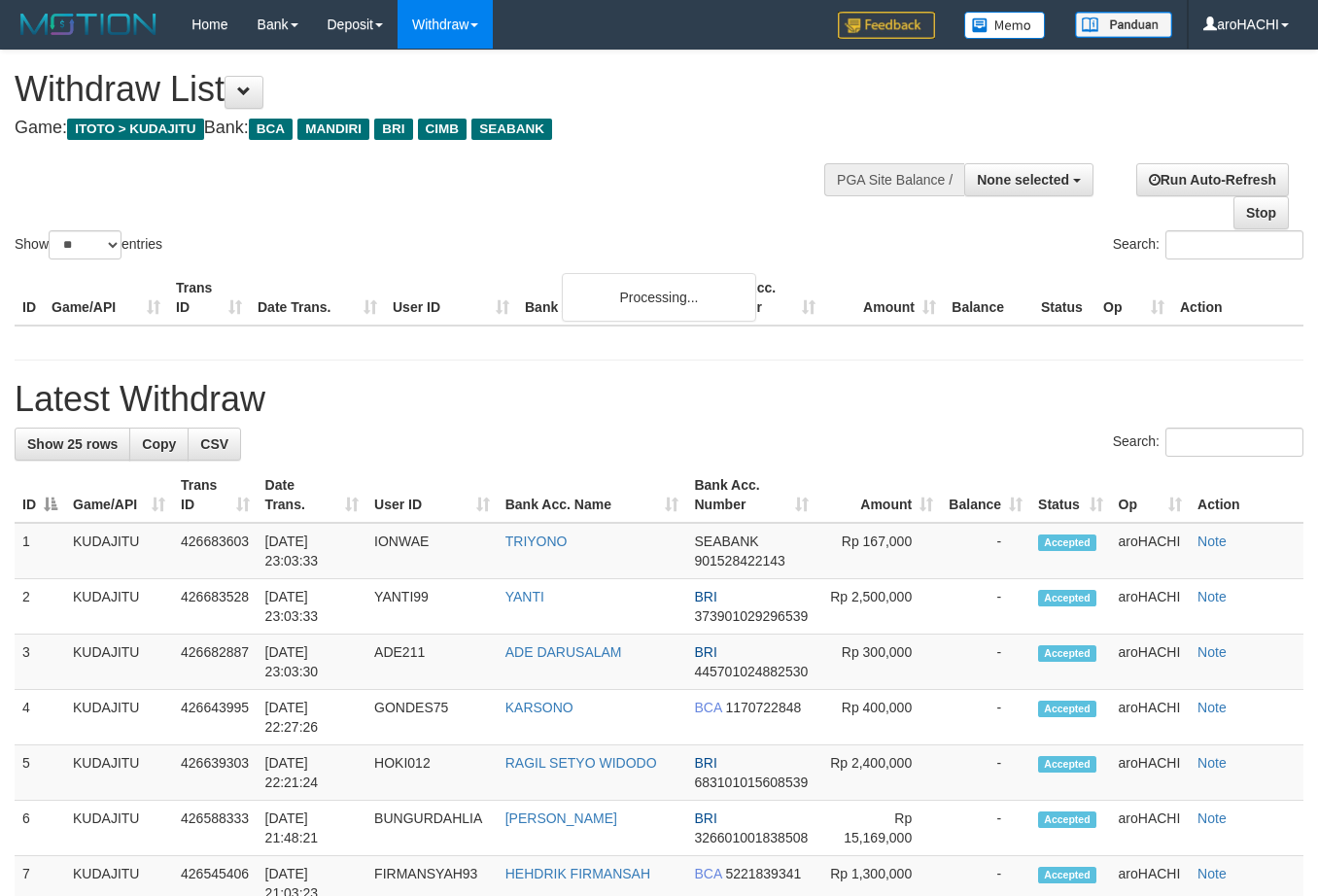 select 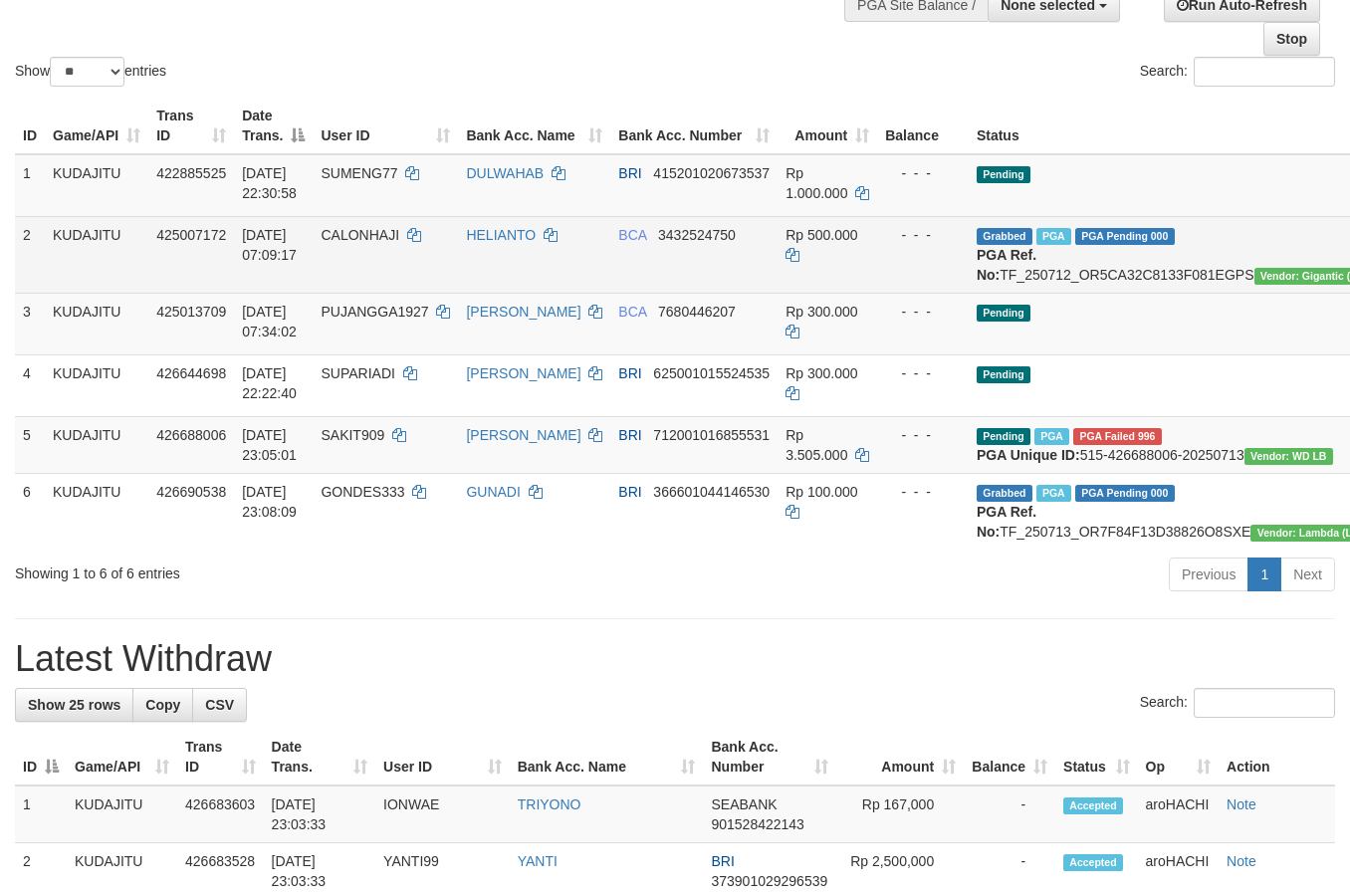 scroll, scrollTop: 249, scrollLeft: 0, axis: vertical 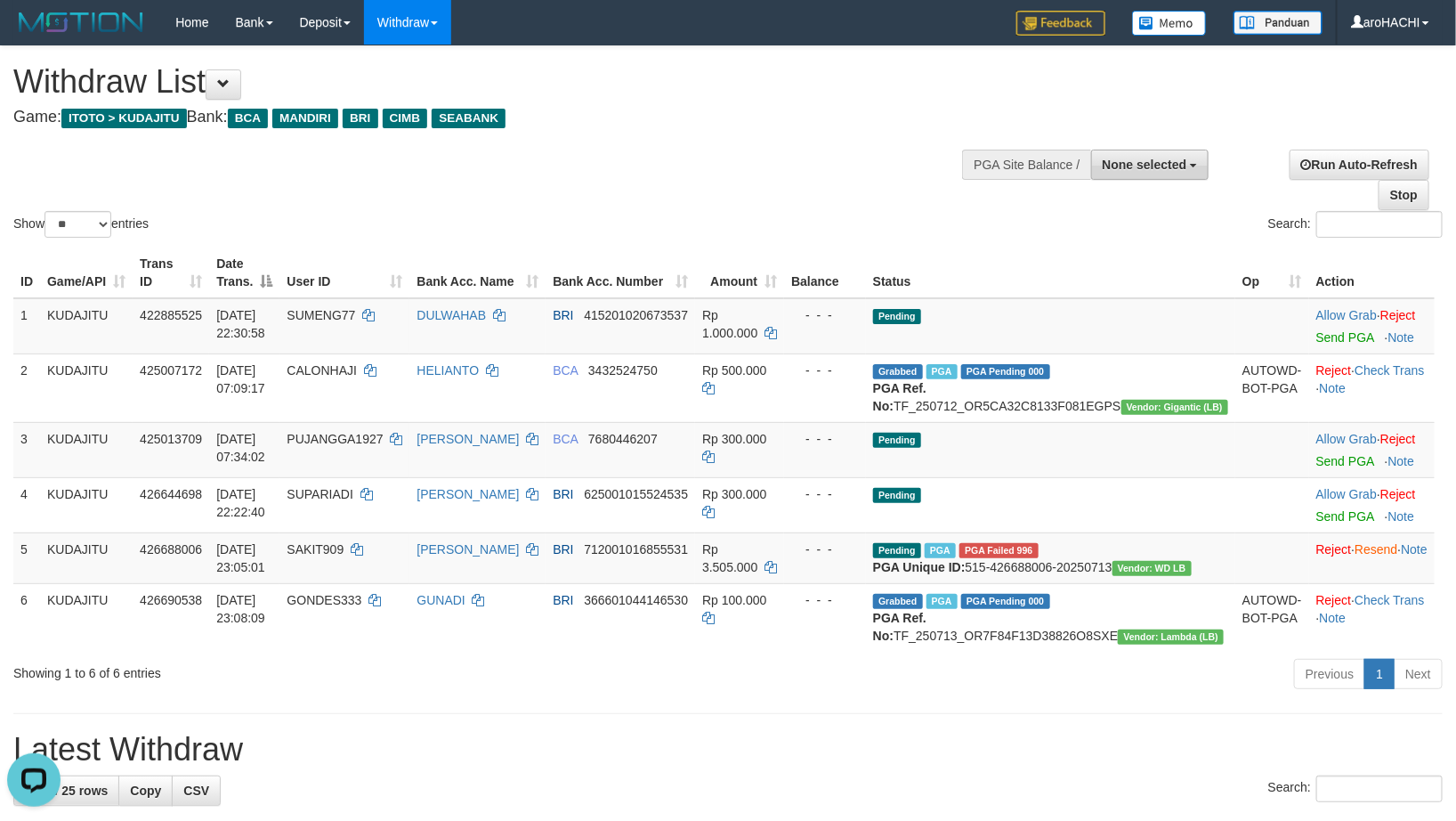 click on "None selected" at bounding box center [1145, 165] 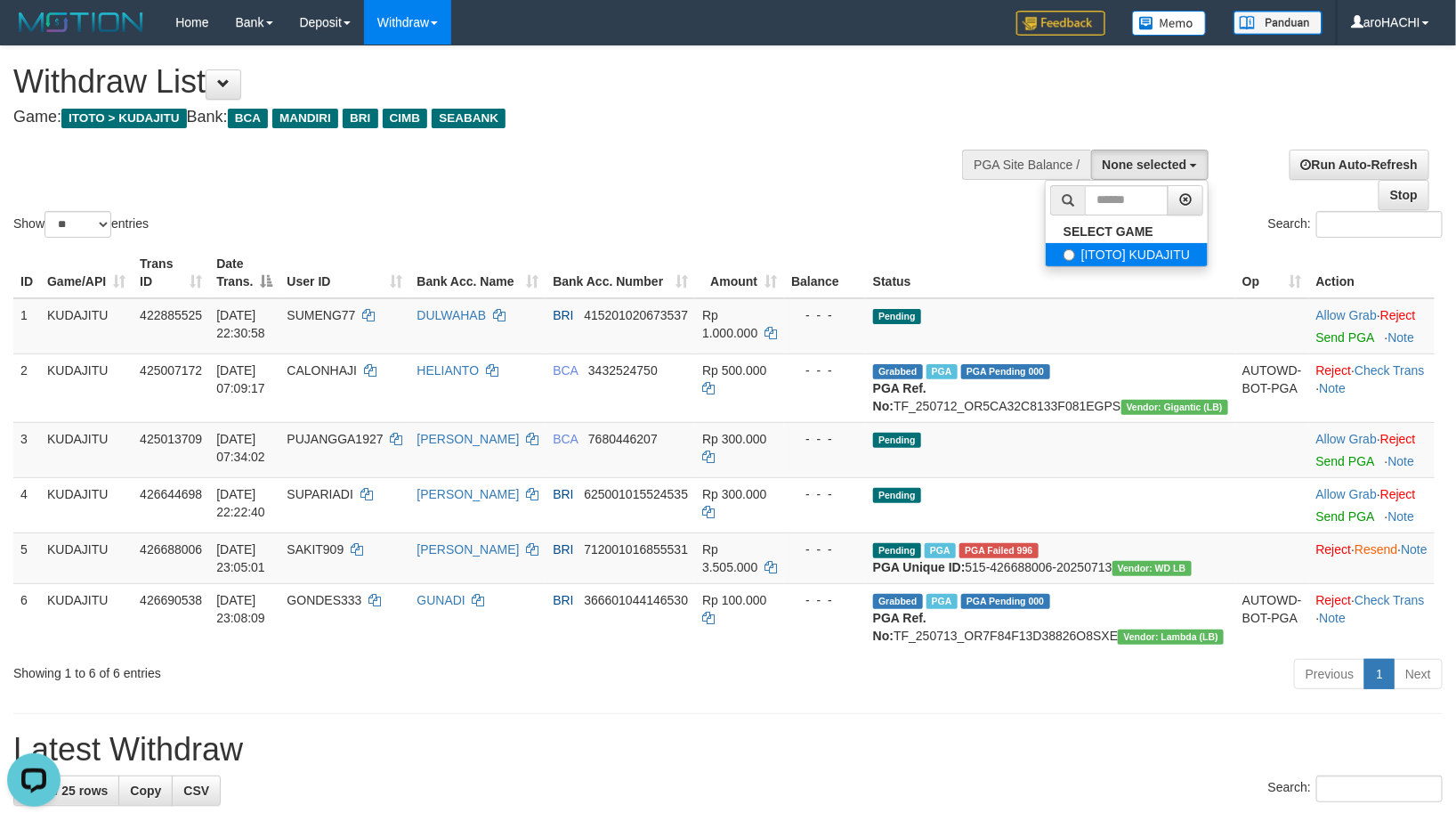 select on "***" 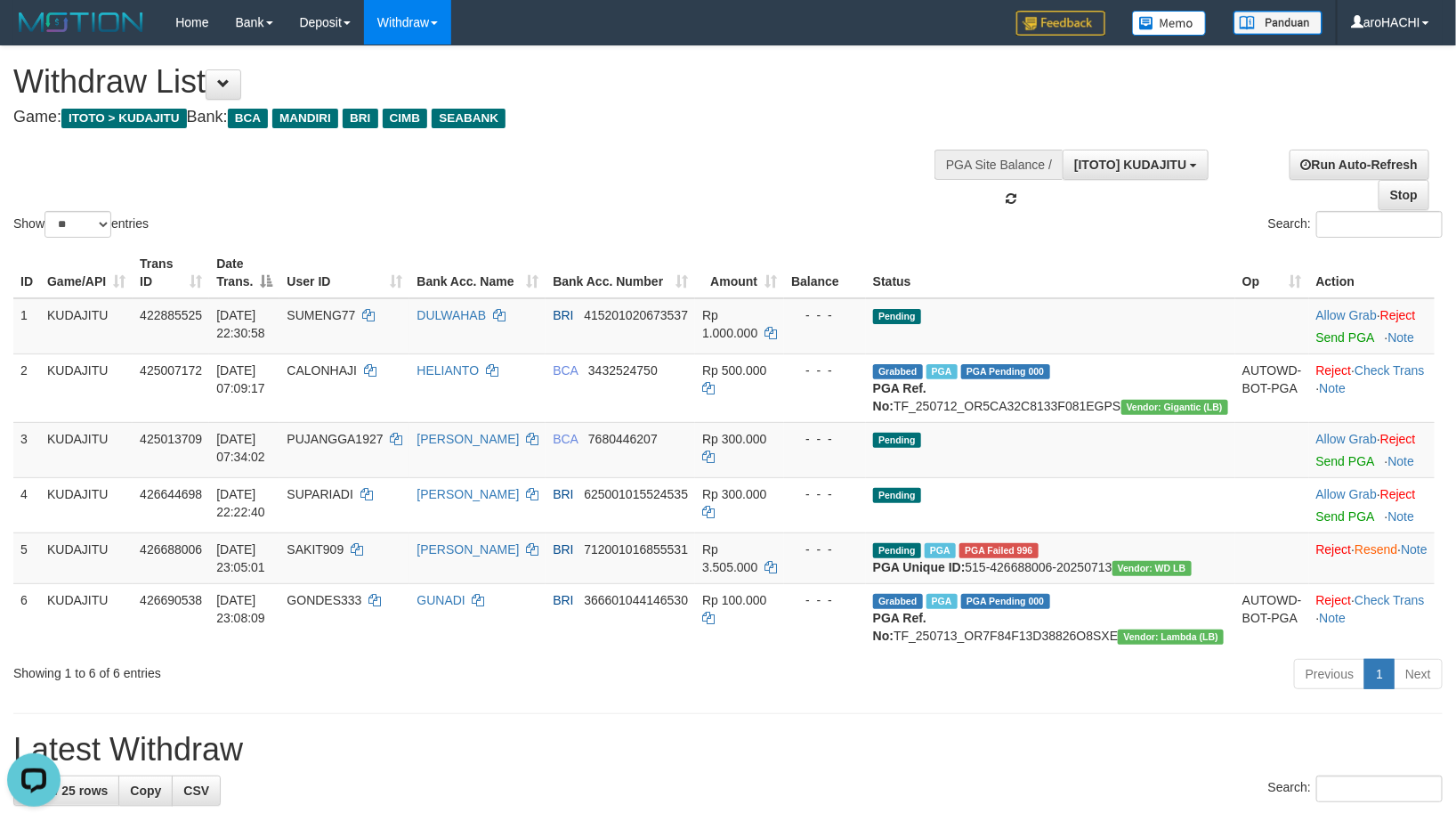 scroll, scrollTop: 16, scrollLeft: 0, axis: vertical 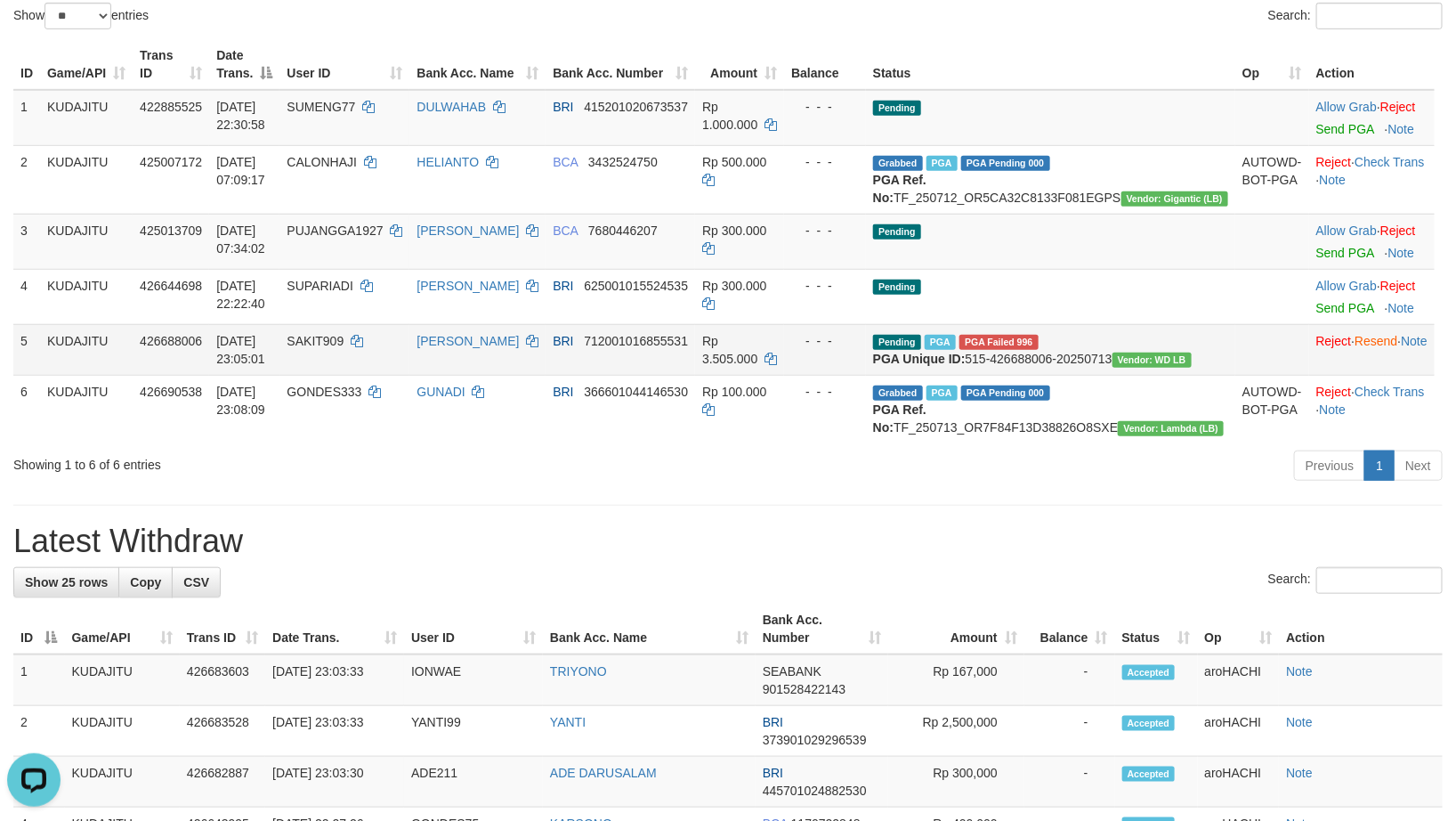 click on "SAKIT909" at bounding box center (315, 341) 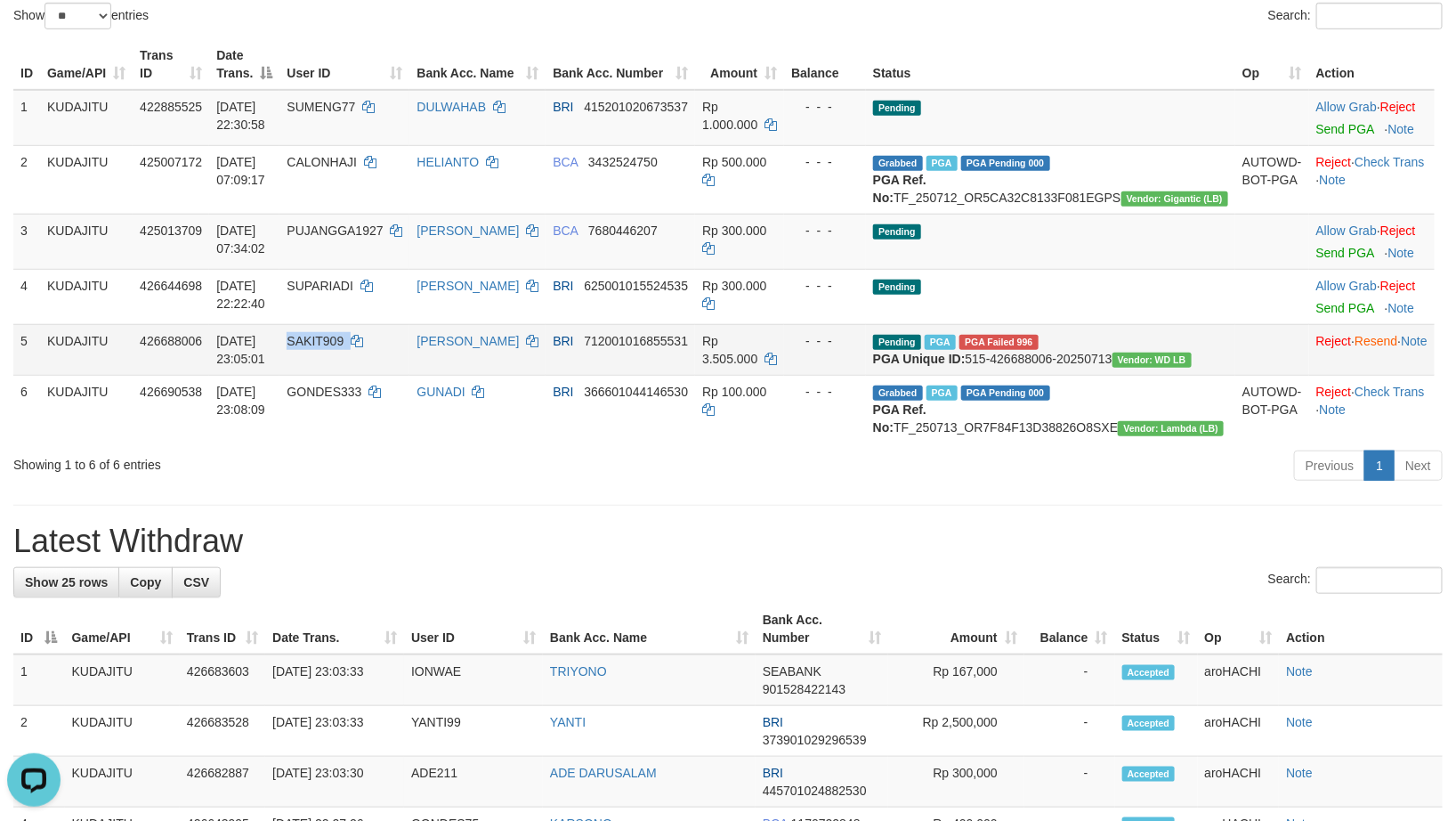 click on "SAKIT909" at bounding box center (315, 341) 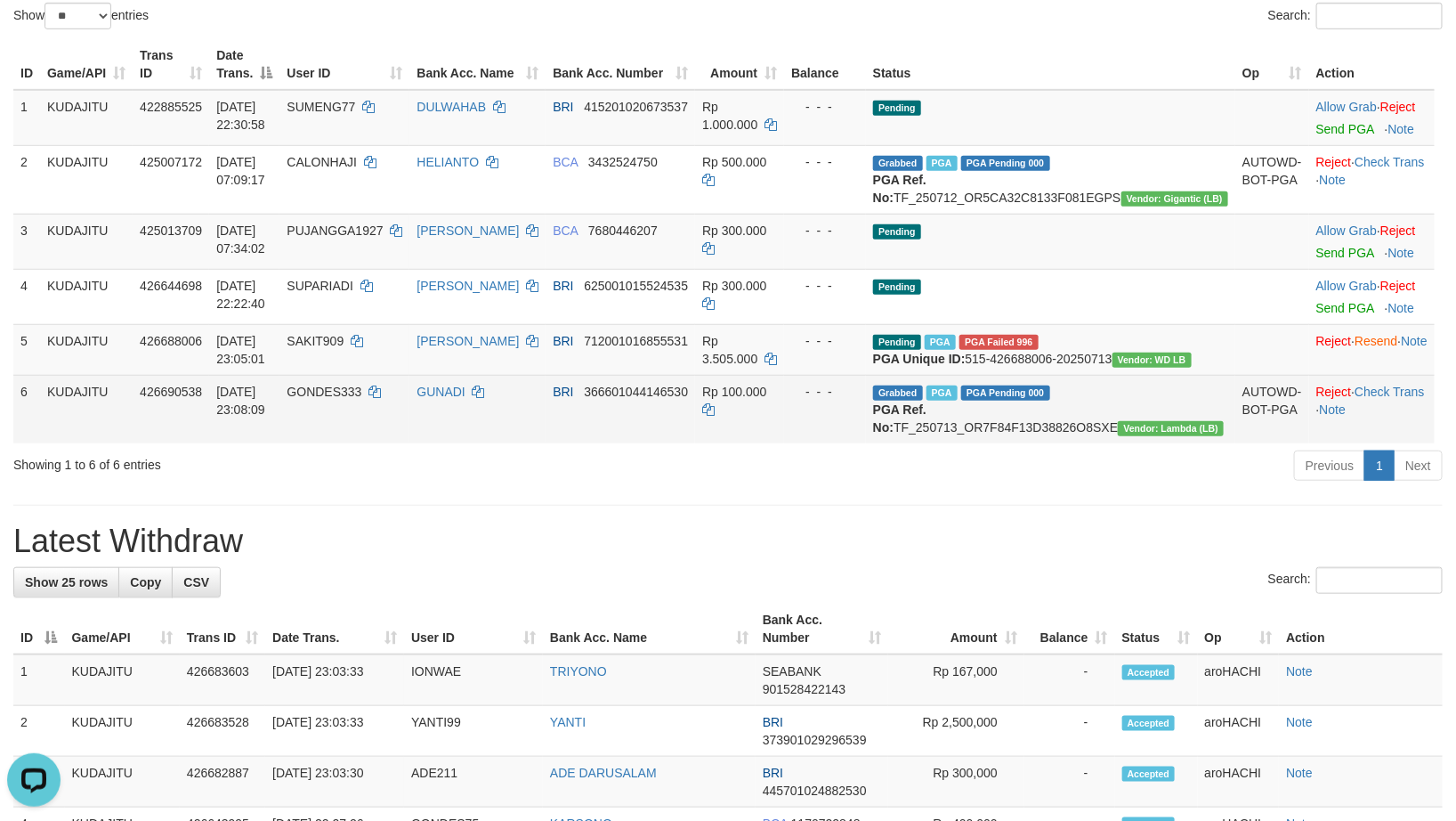 click on "GONDES333" at bounding box center [324, 392] 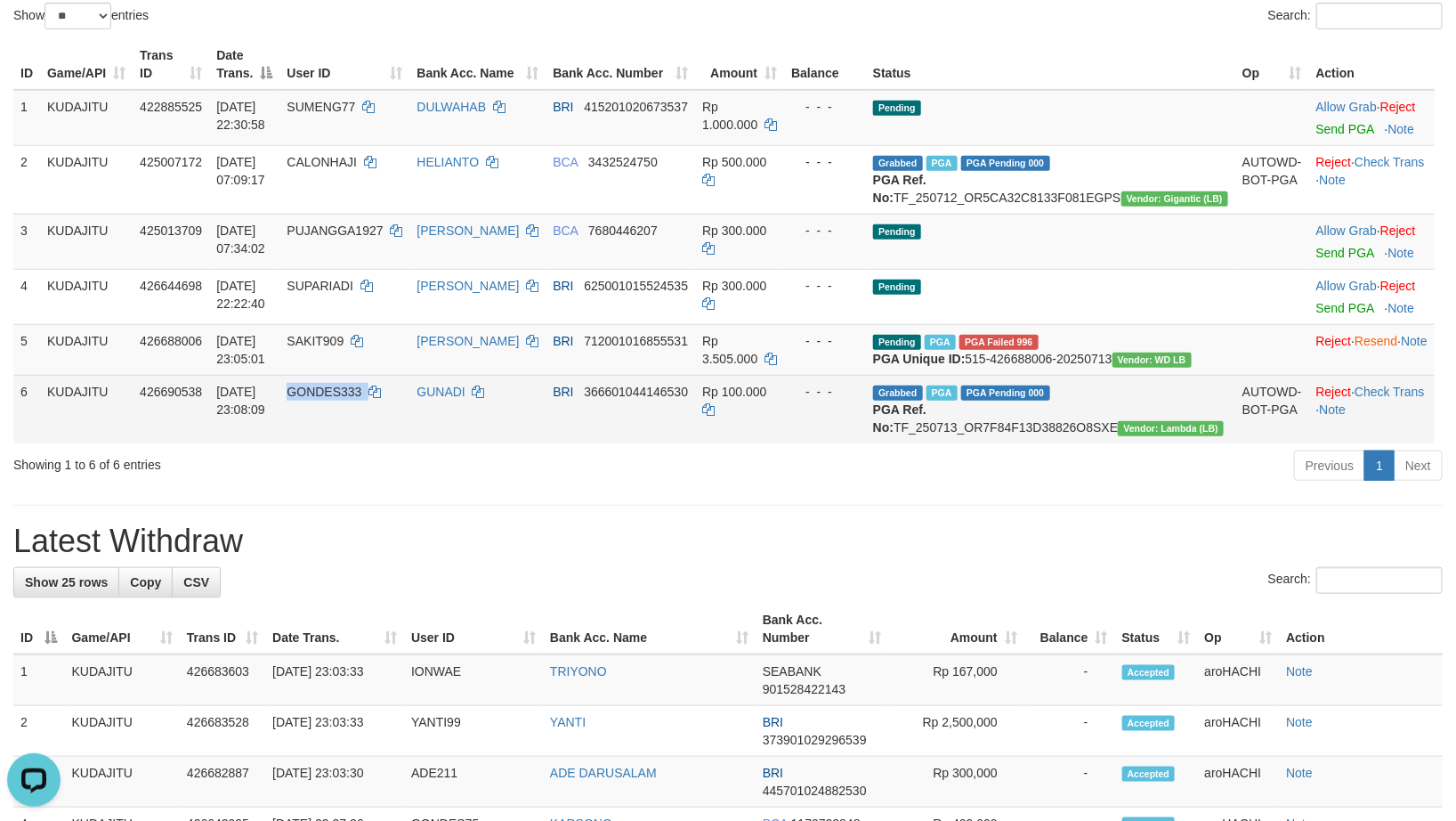click on "GONDES333" at bounding box center [324, 392] 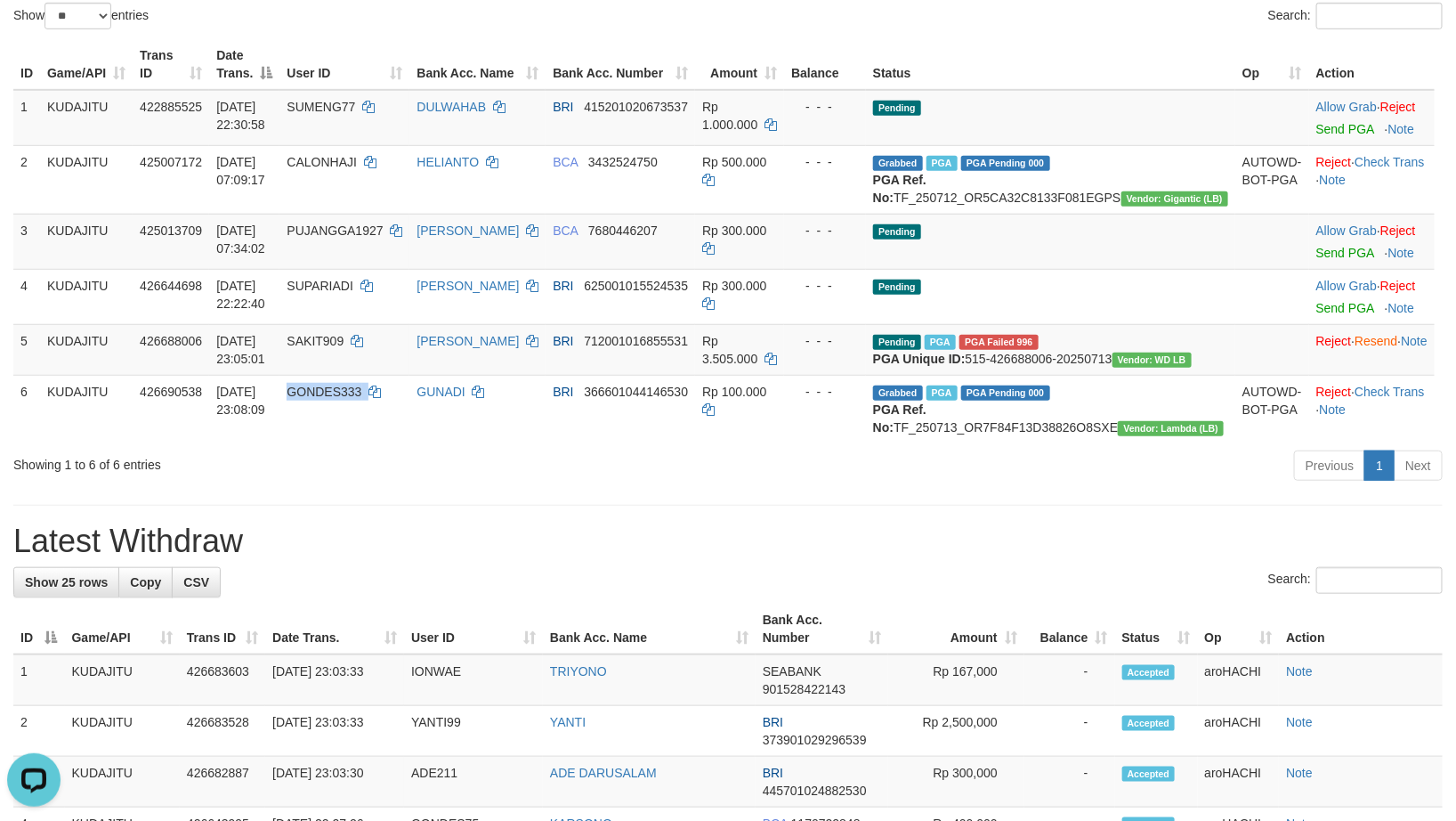 copy on "GONDES333" 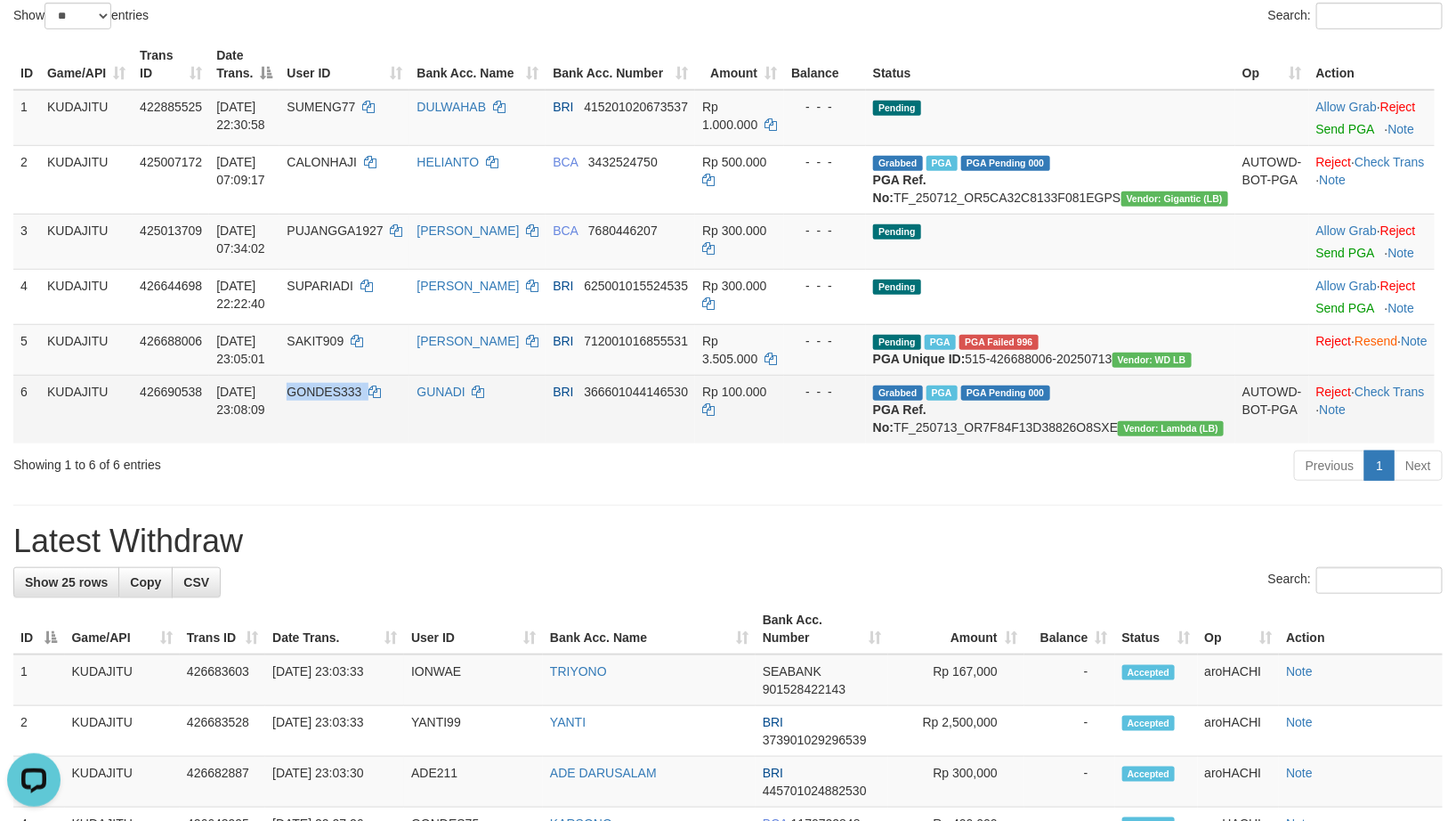 click on "GONDES333" at bounding box center (324, 392) 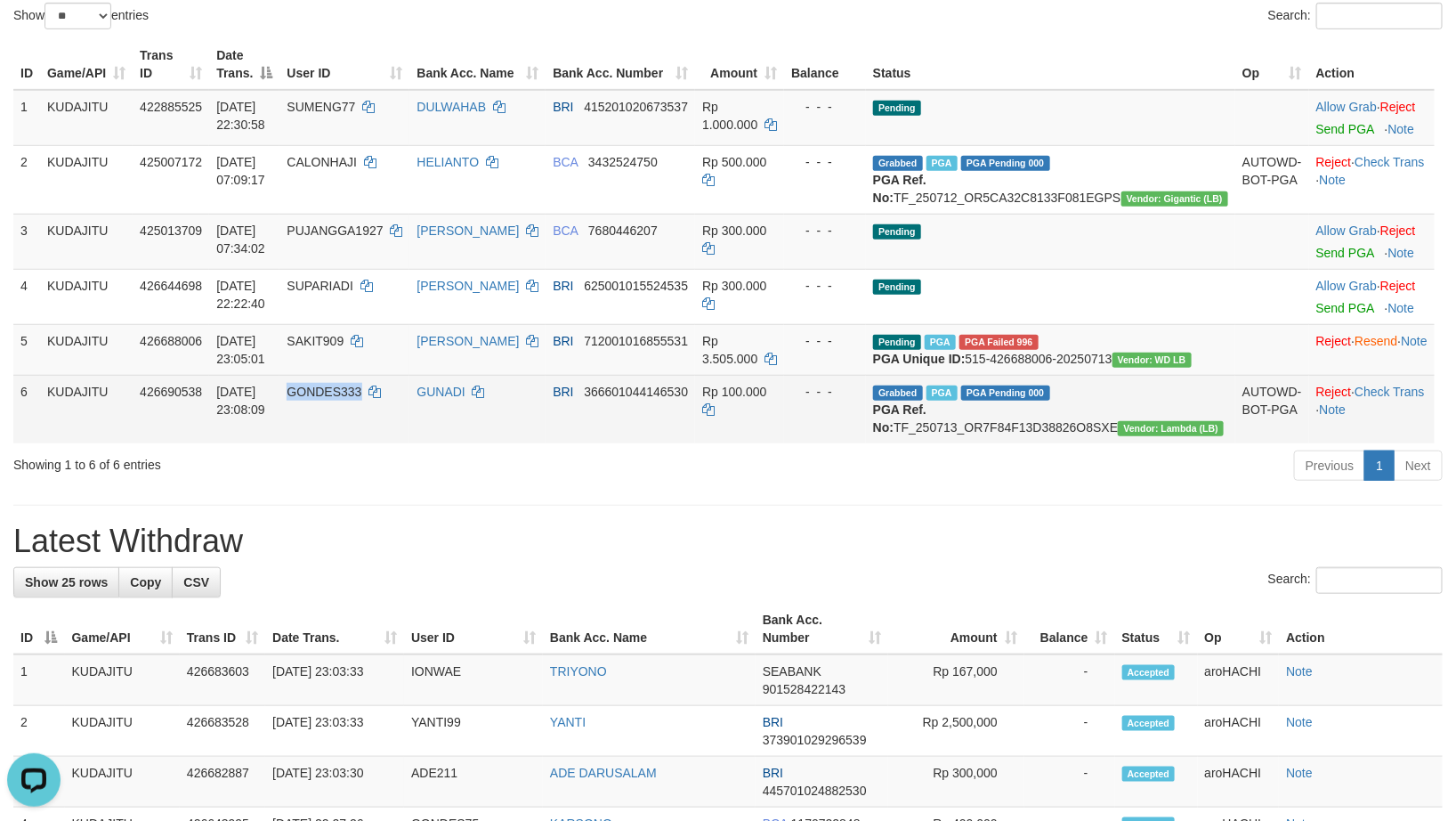 click on "GONDES333" at bounding box center [344, 409] 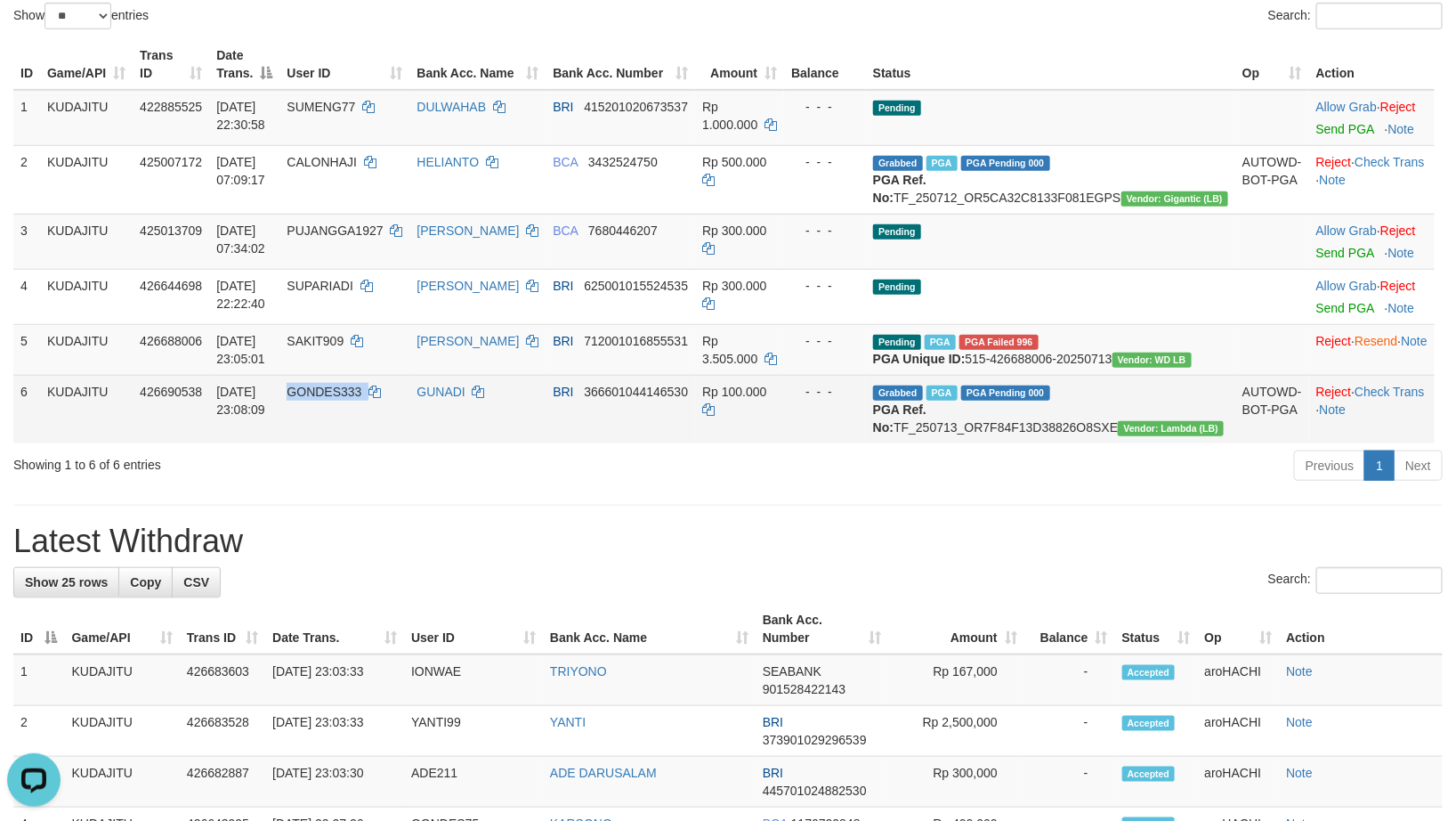 click on "GONDES333" at bounding box center [344, 409] 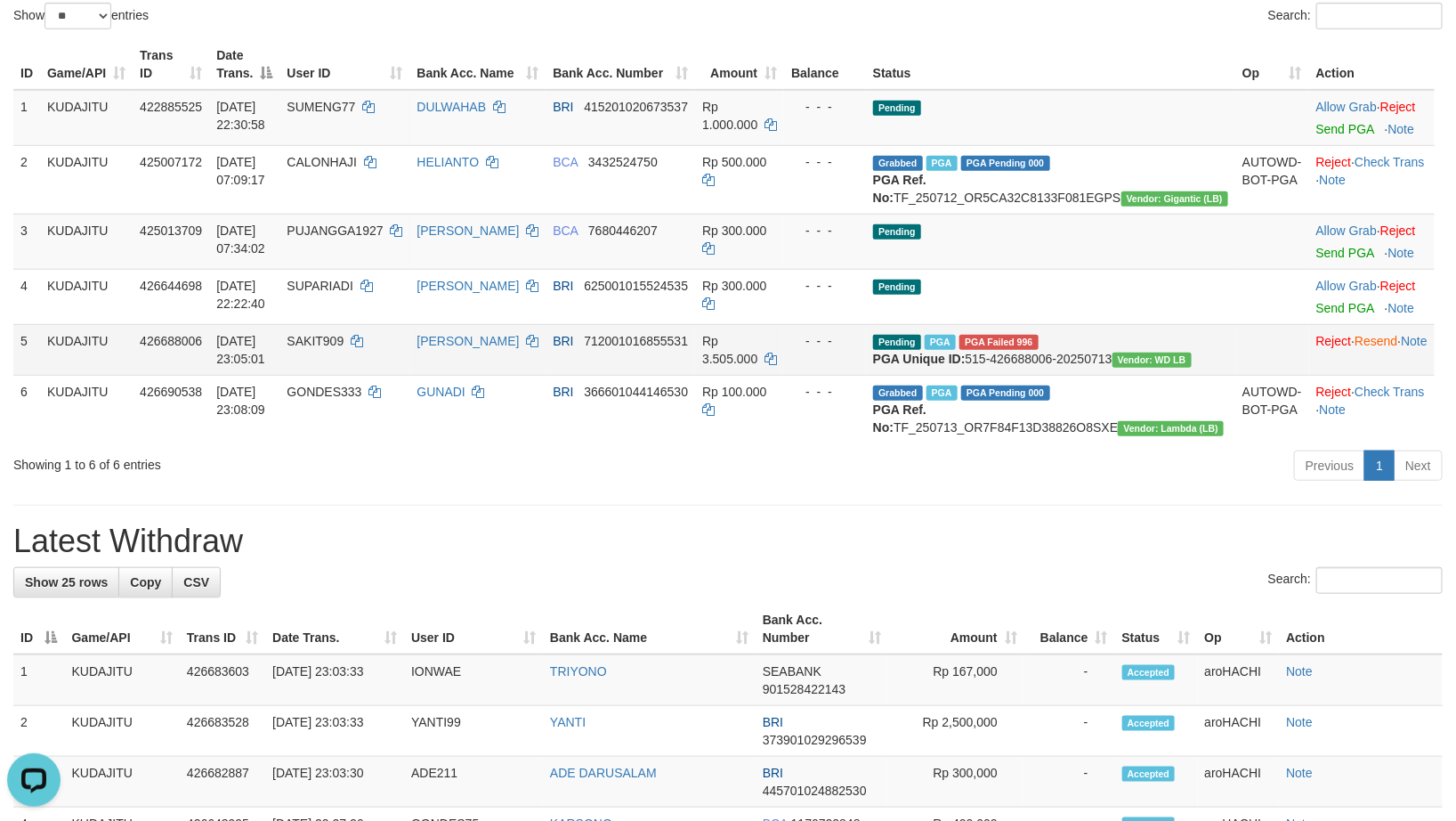 click on "SAKIT909" at bounding box center [315, 341] 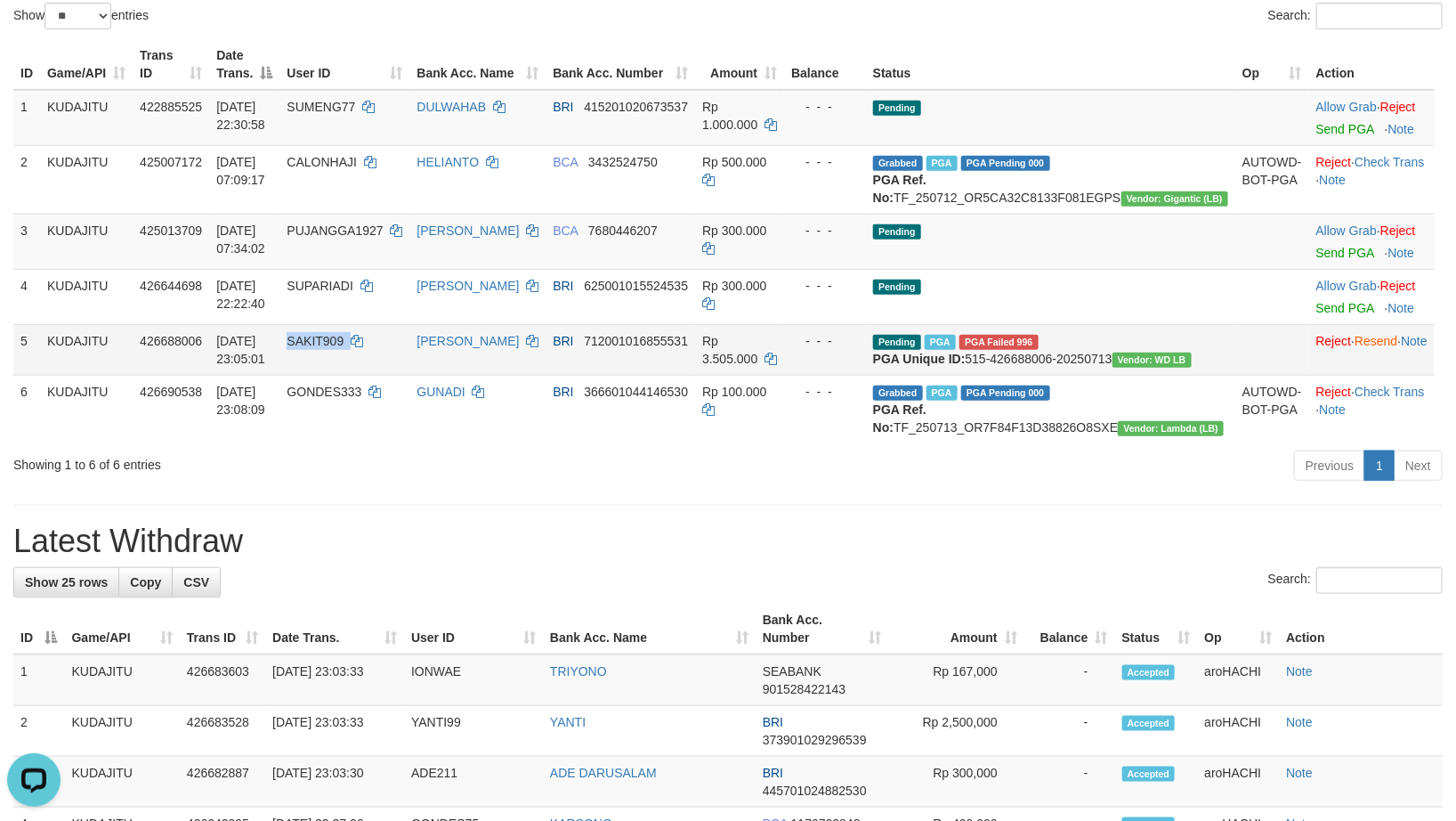click on "SAKIT909" at bounding box center [315, 341] 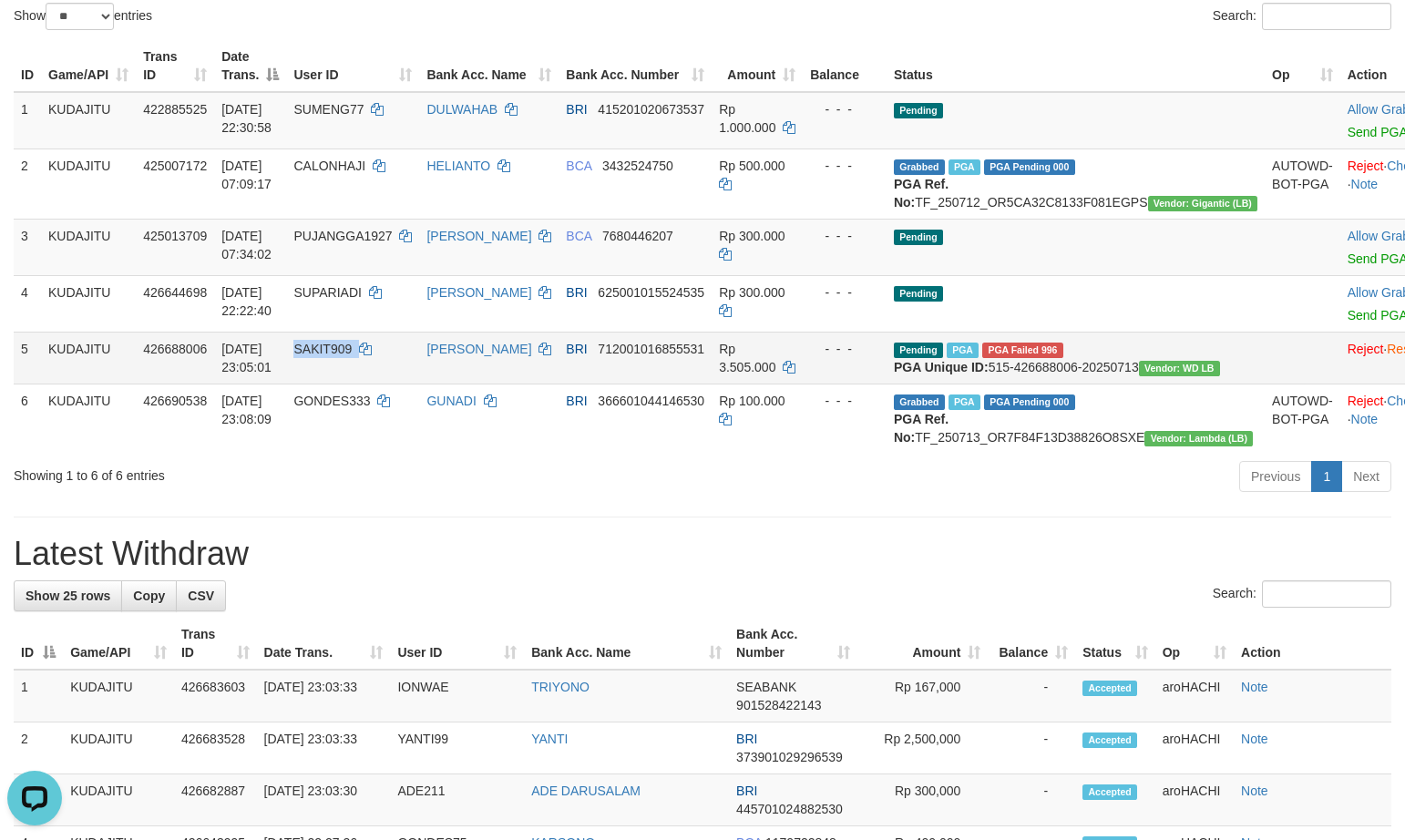 click on "SAKIT909" at bounding box center (323, 349) 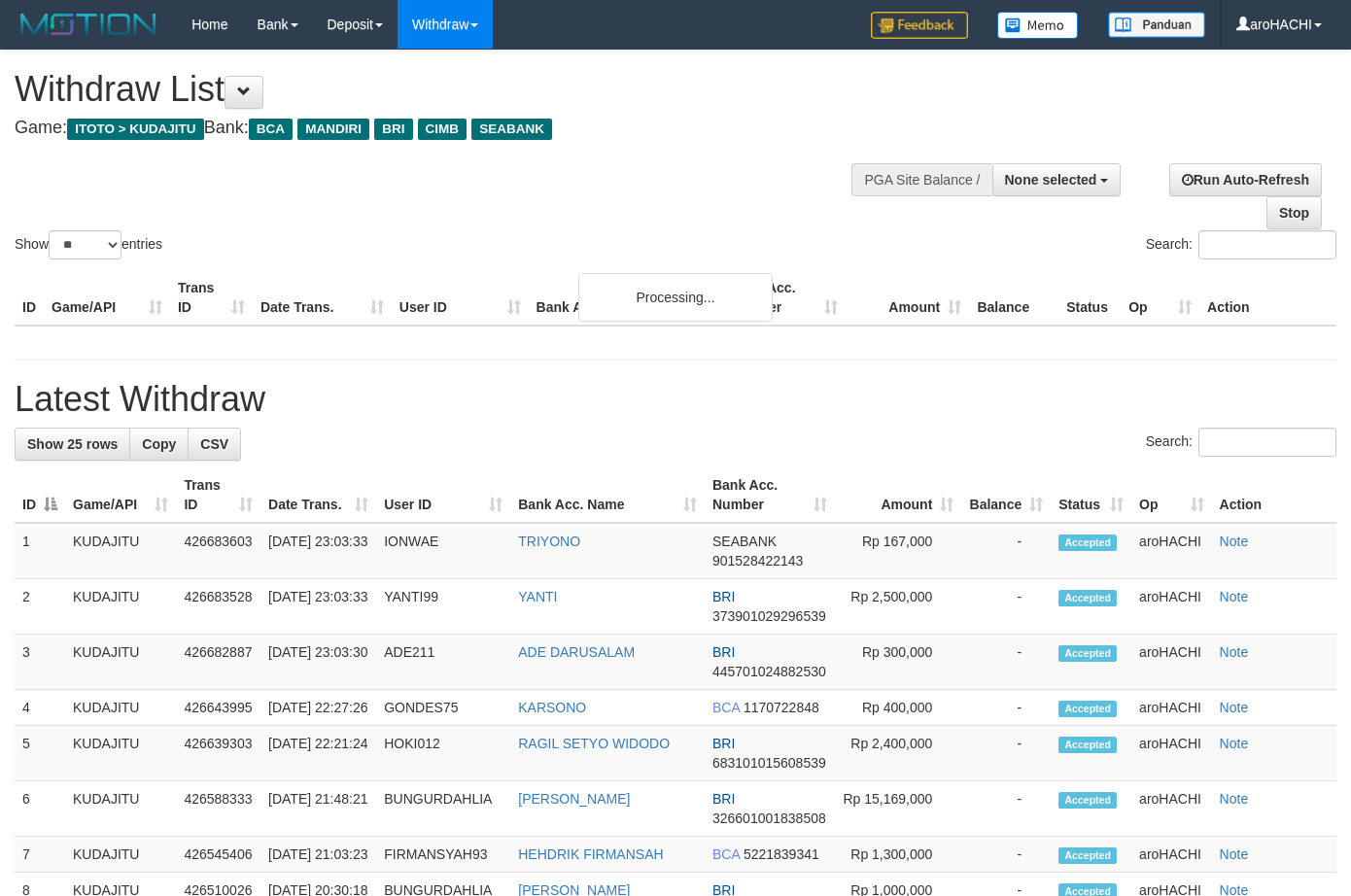 select 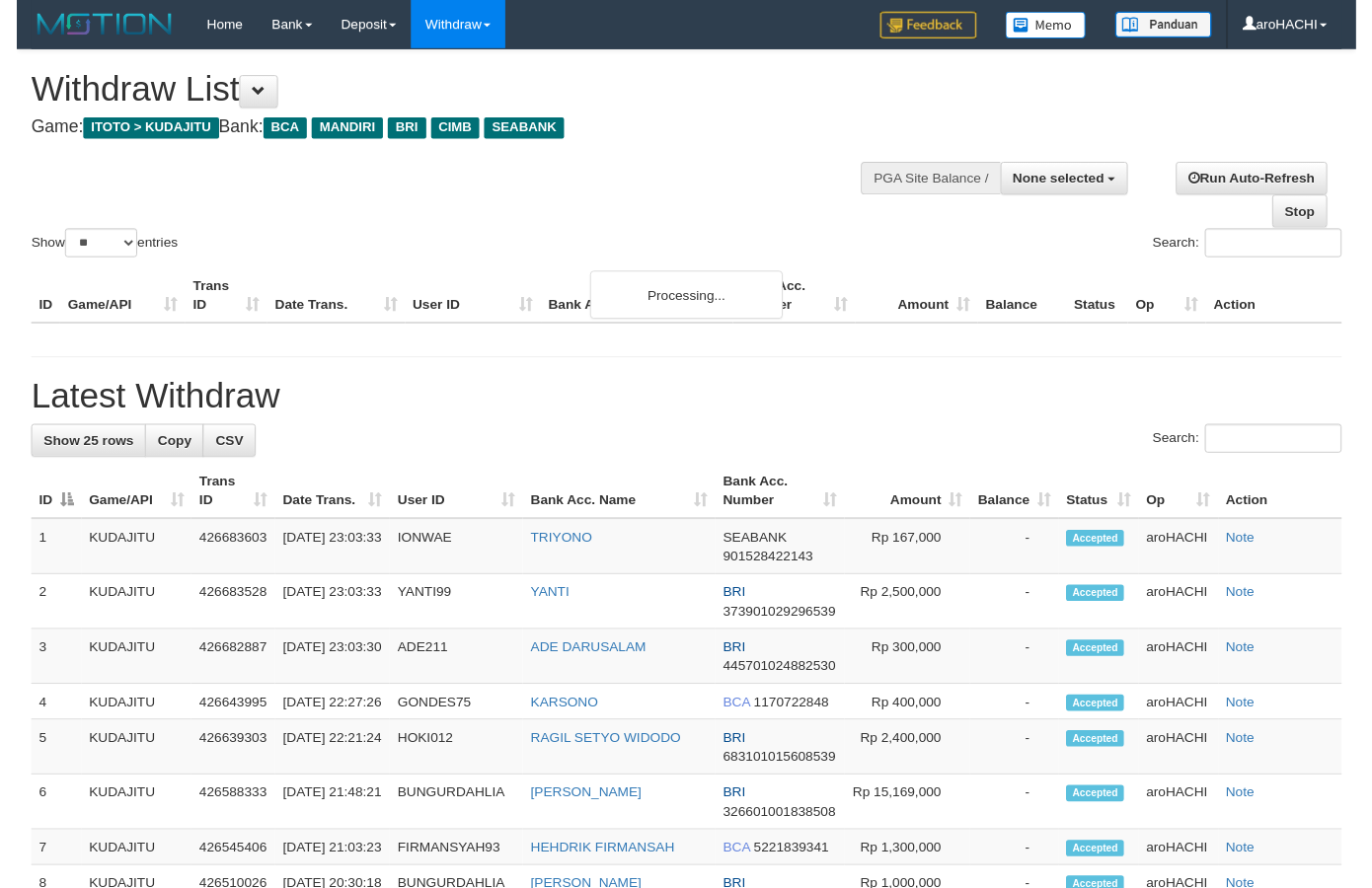 scroll, scrollTop: 0, scrollLeft: 0, axis: both 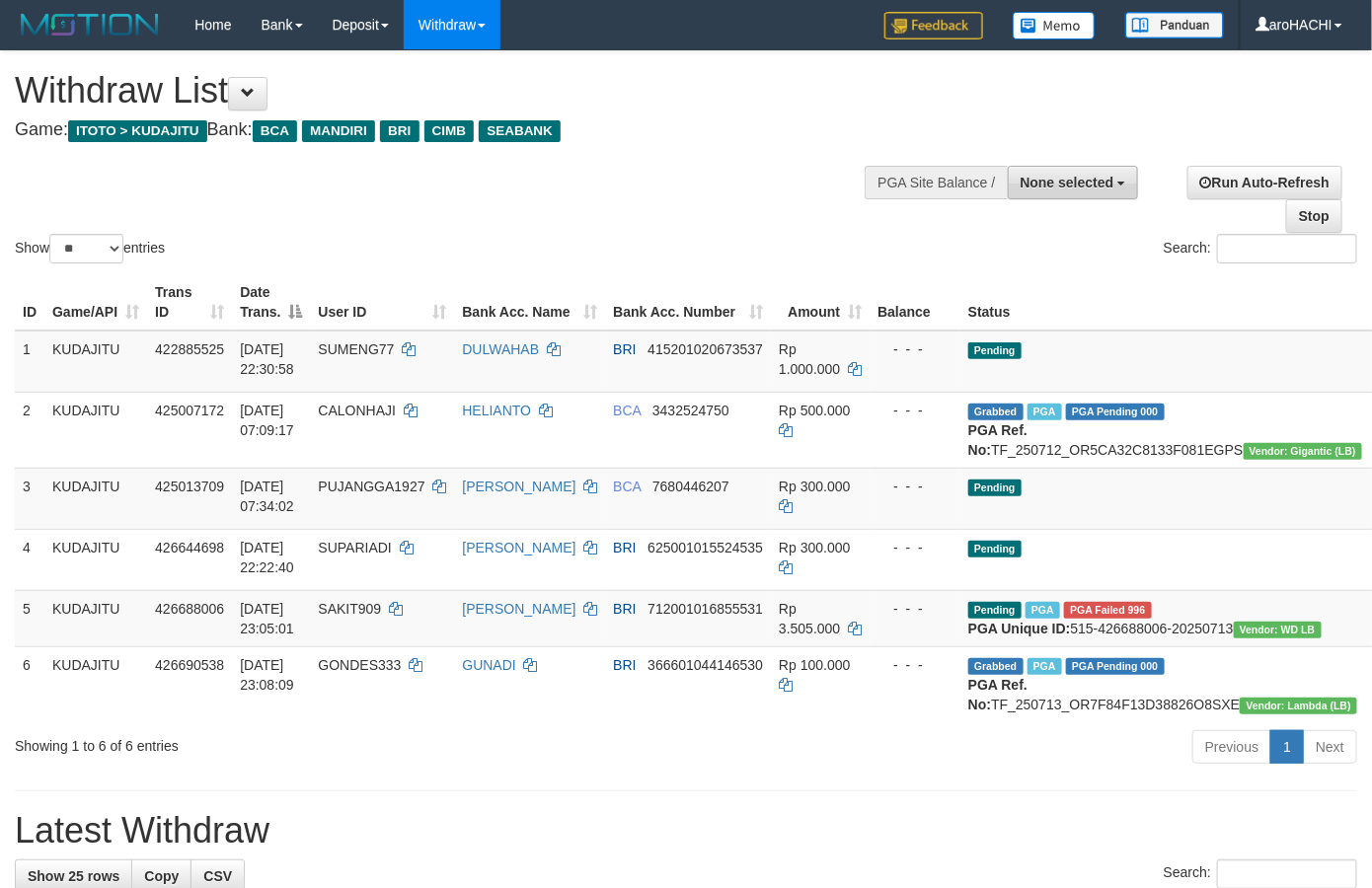 click on "None selected" at bounding box center (1067, 183) 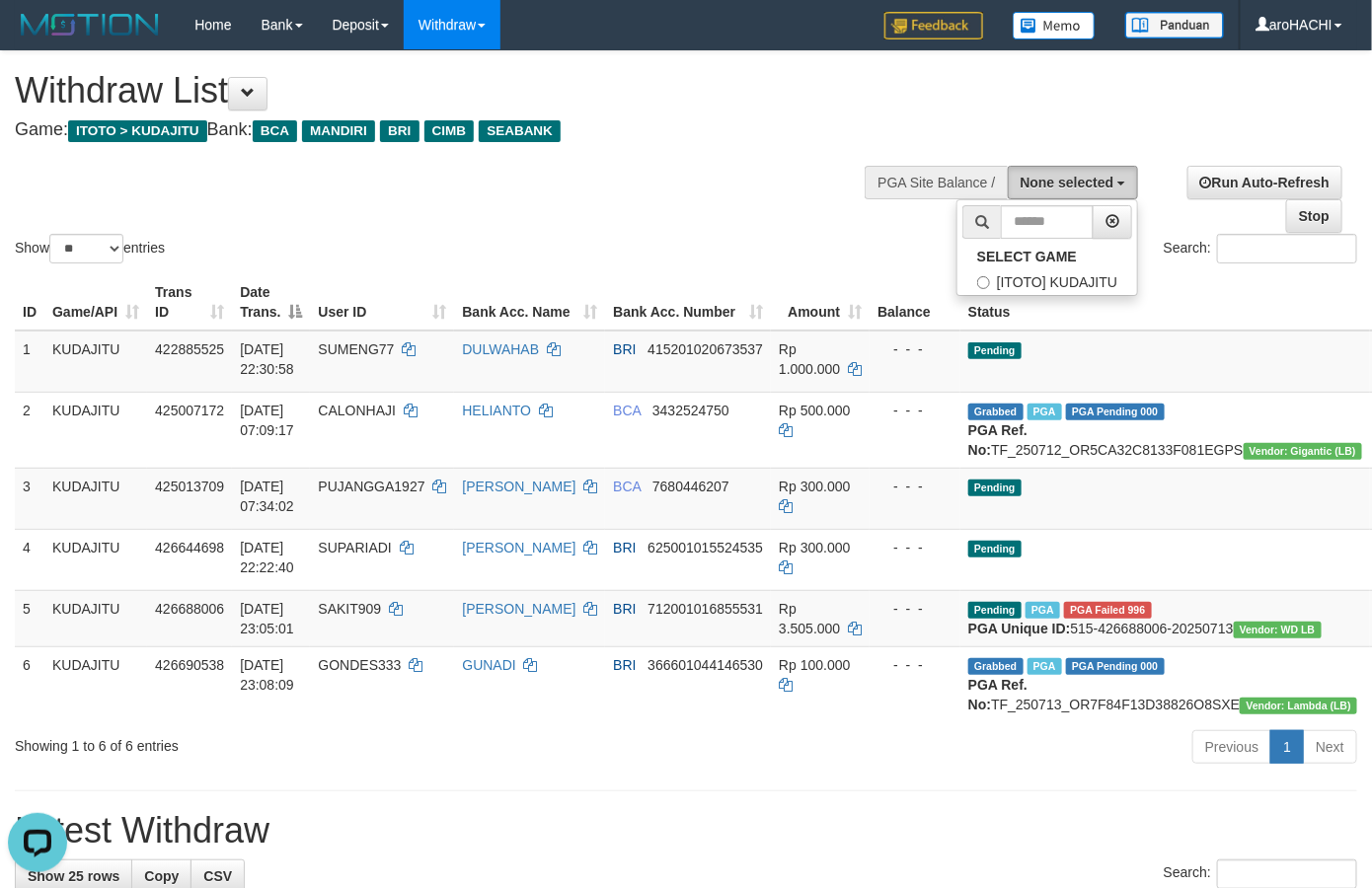 scroll, scrollTop: 0, scrollLeft: 0, axis: both 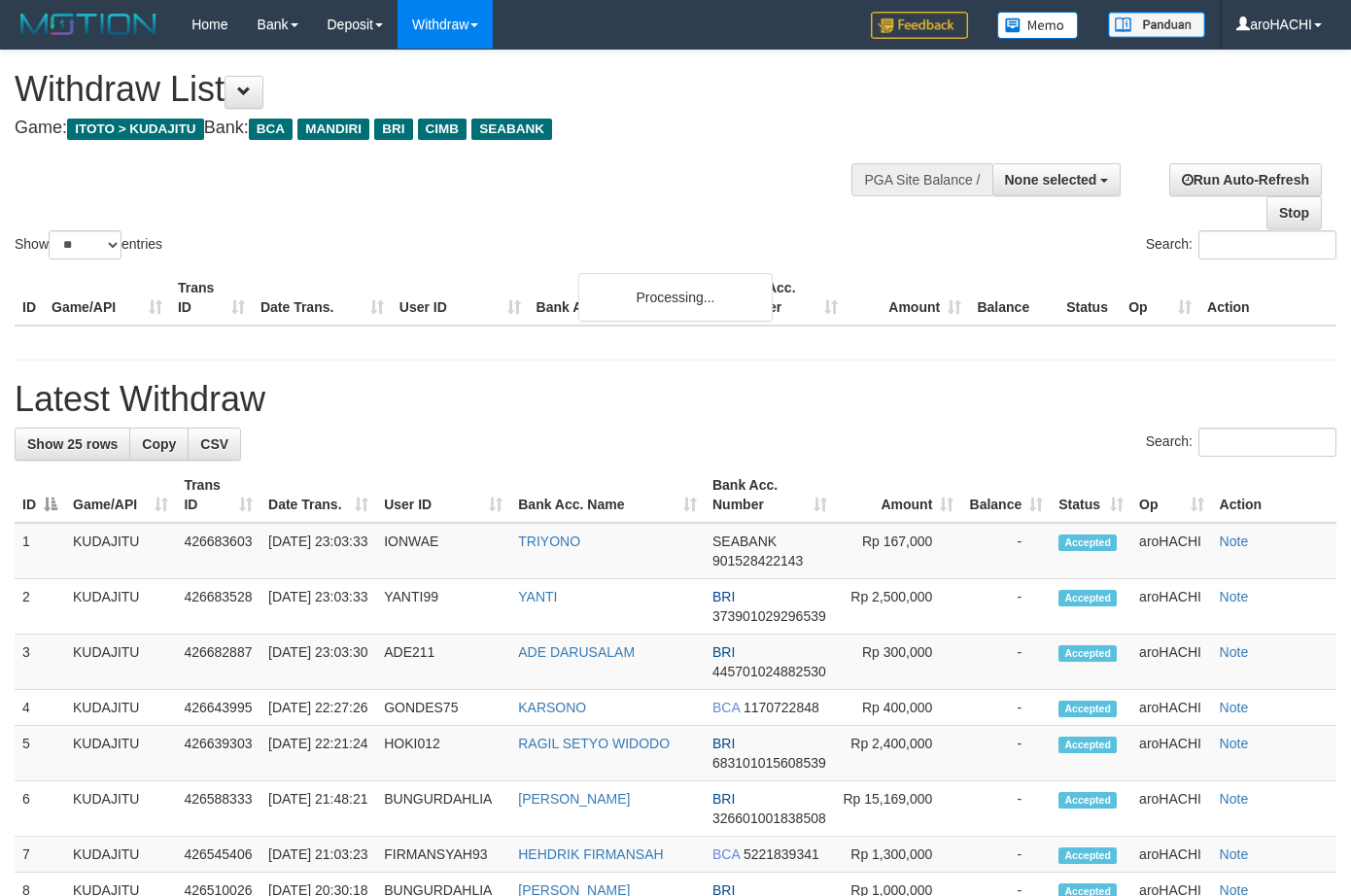 select 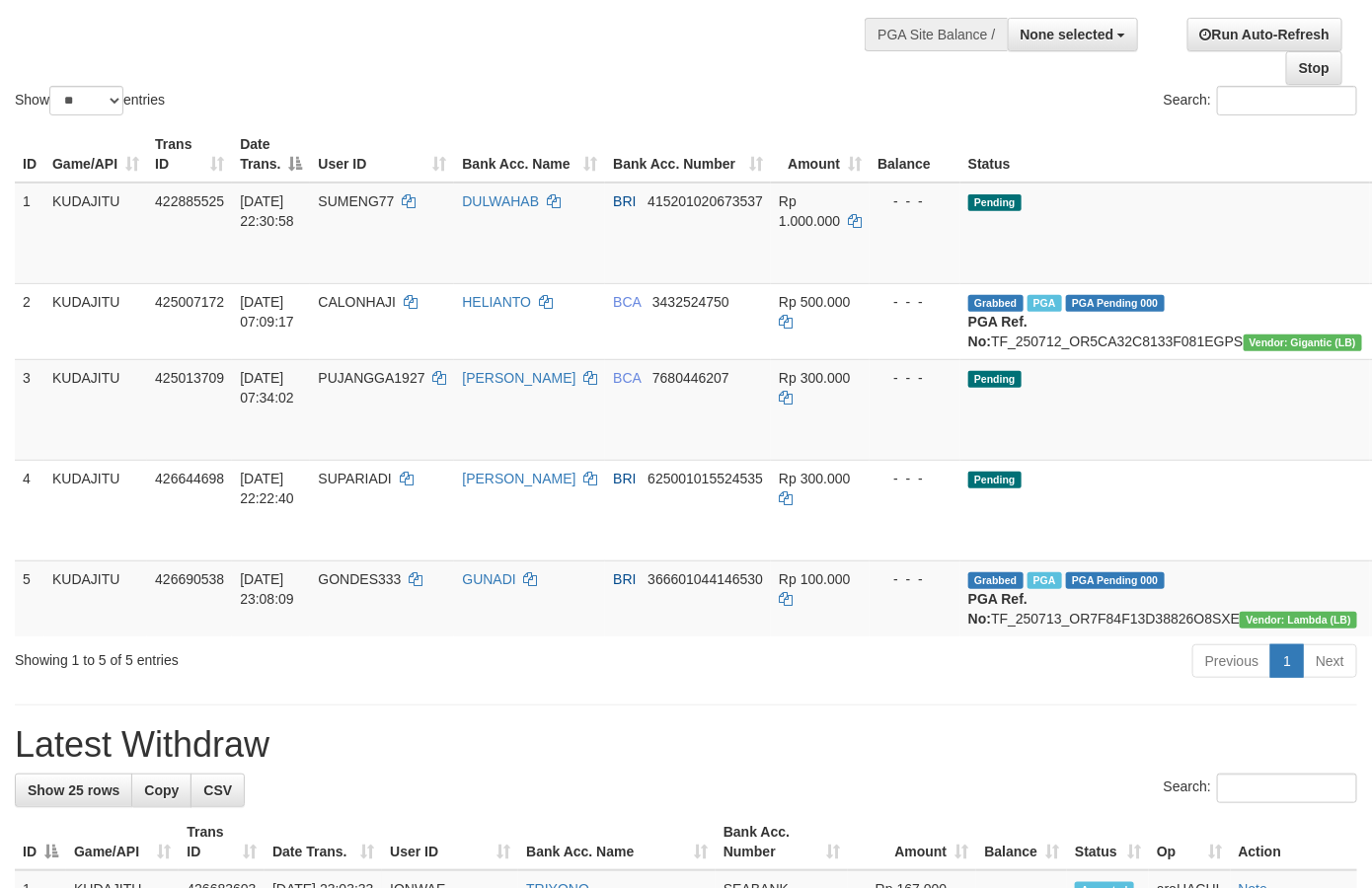 scroll, scrollTop: 247, scrollLeft: 0, axis: vertical 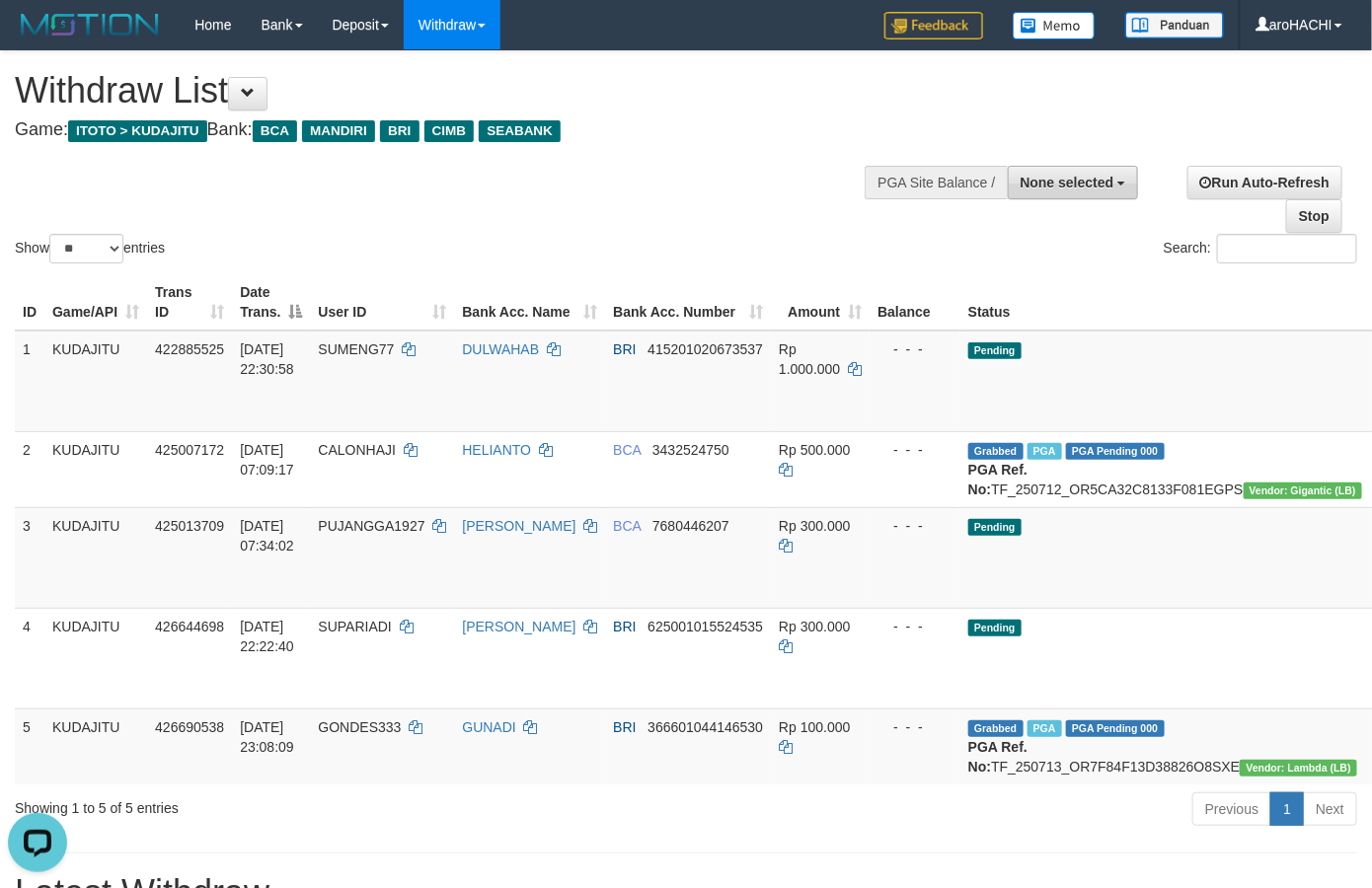 click on "None selected" at bounding box center (1073, 183) 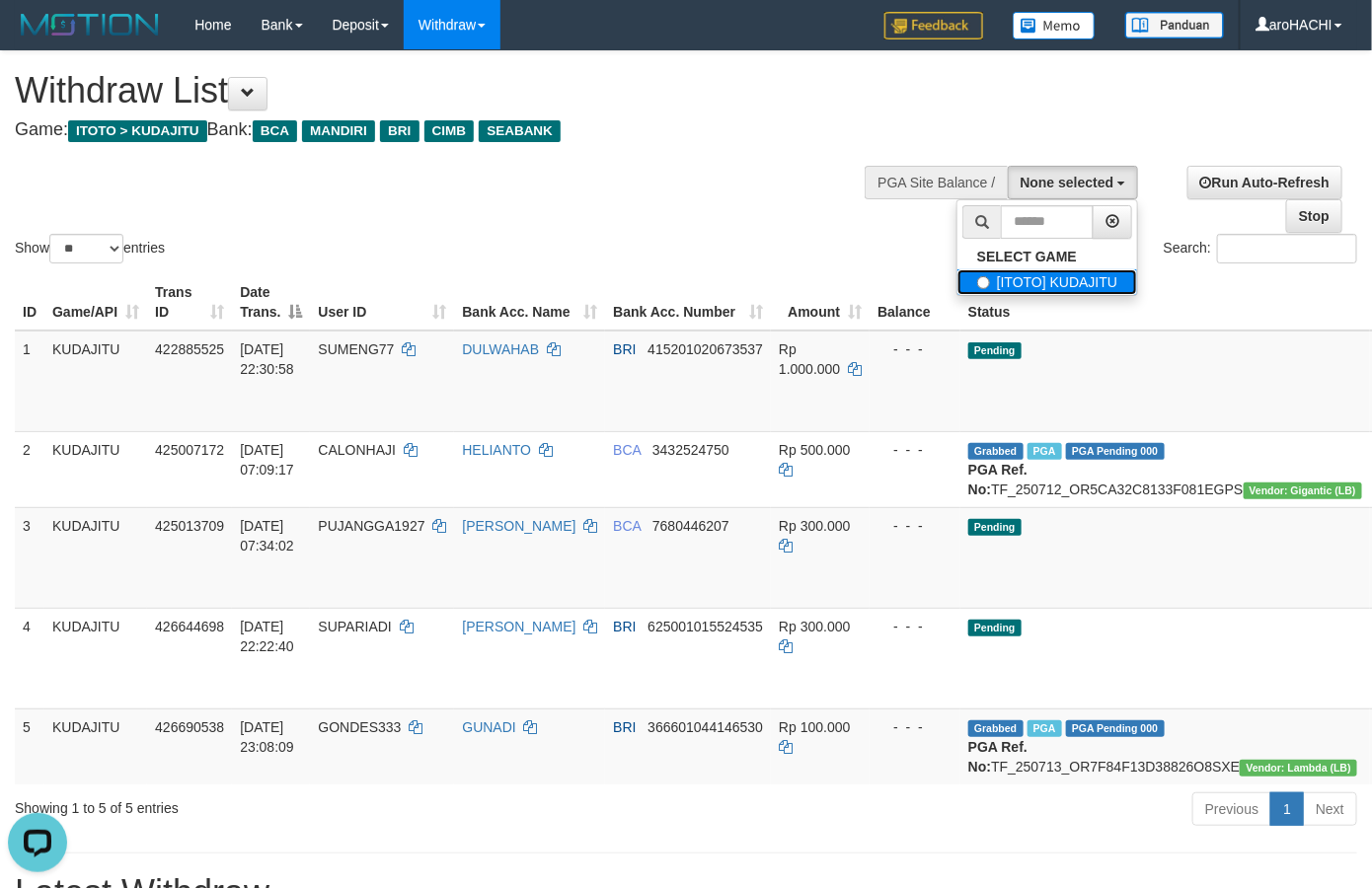 click on "[ITOTO] KUDAJITU" at bounding box center (1047, 282) 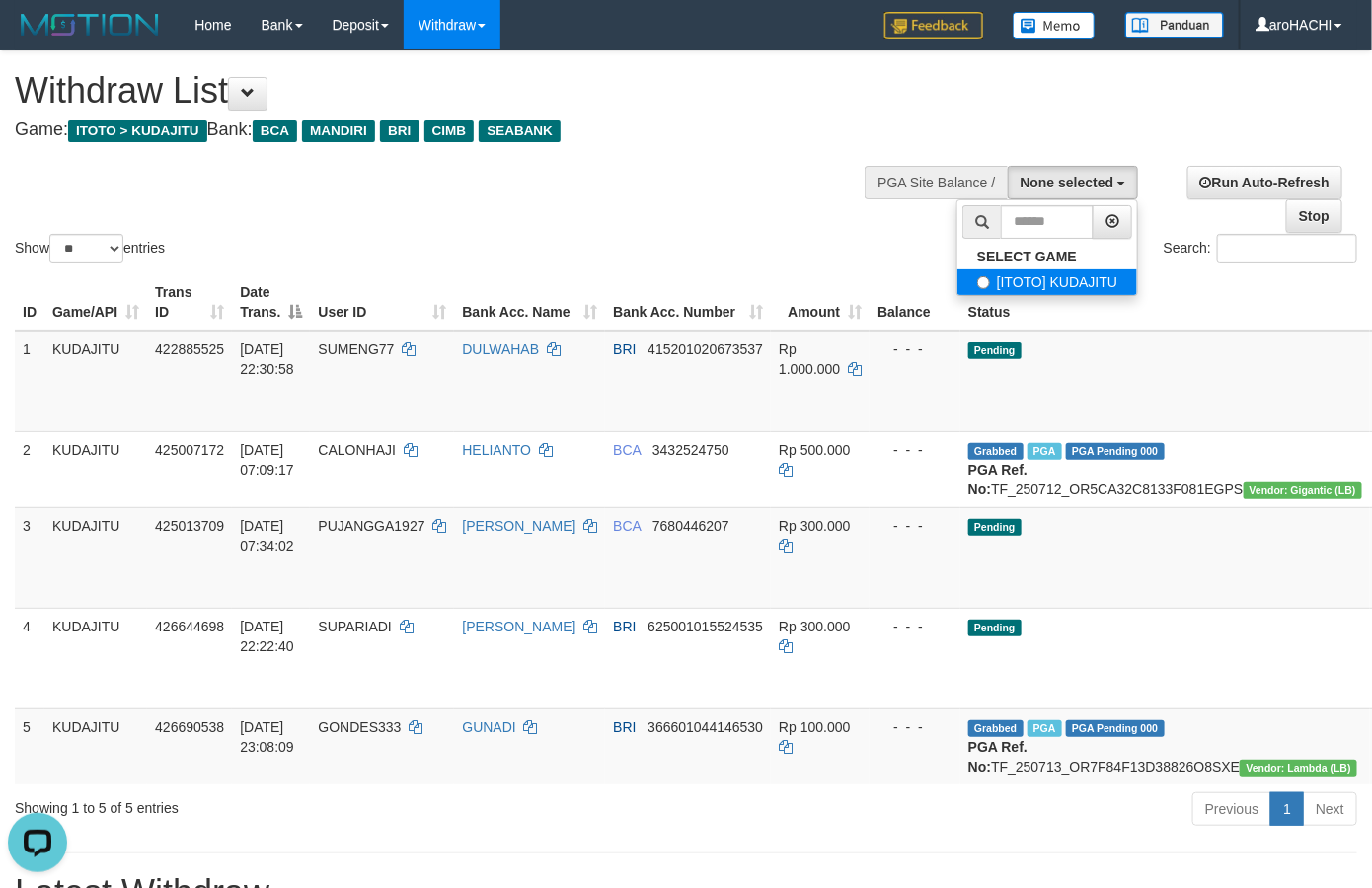 select on "***" 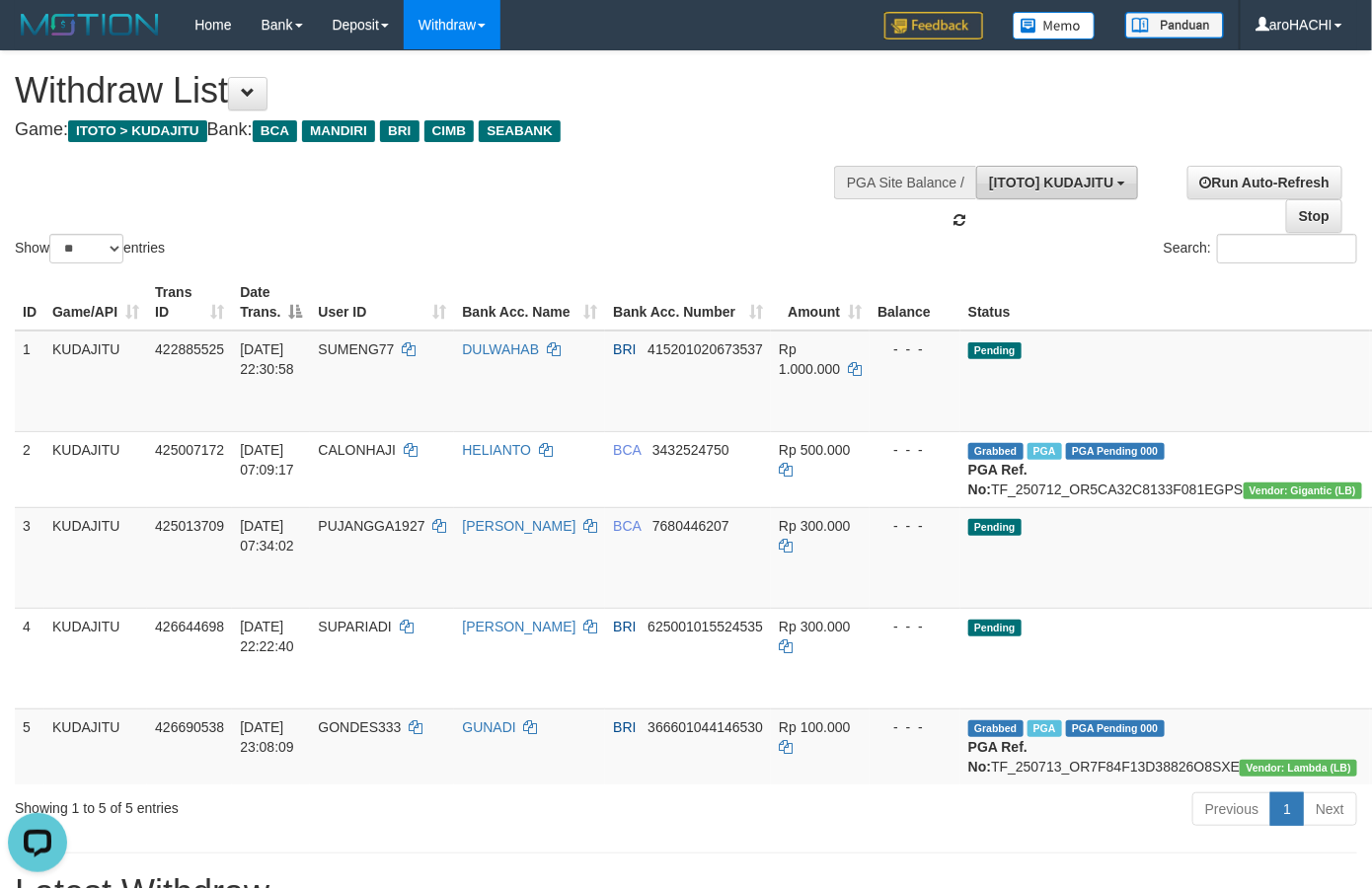 click on "[ITOTO] KUDAJITU" at bounding box center [1051, 183] 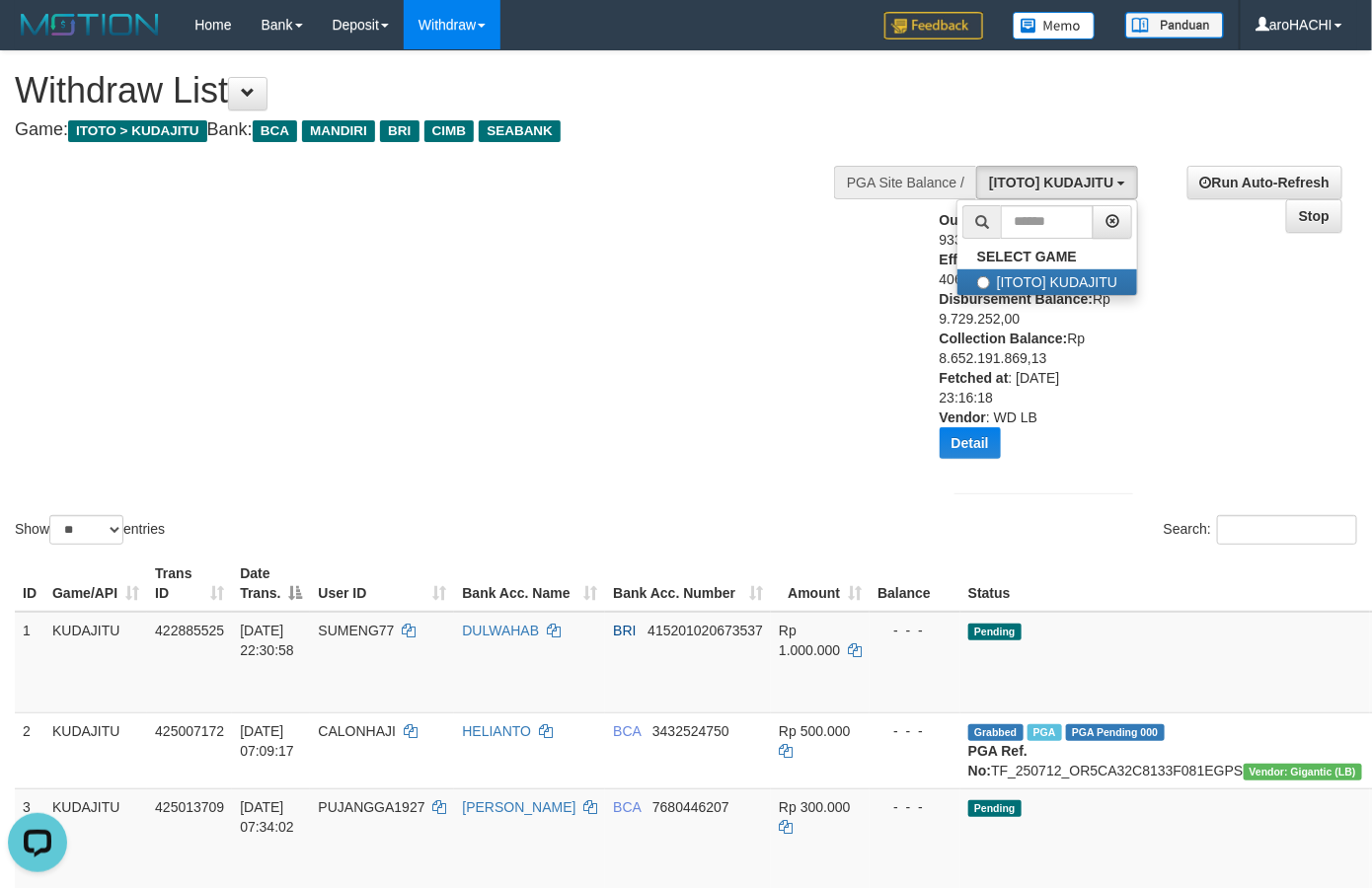 click on "Show  ** ** ** ***  entries Search:" at bounding box center [686, 300] 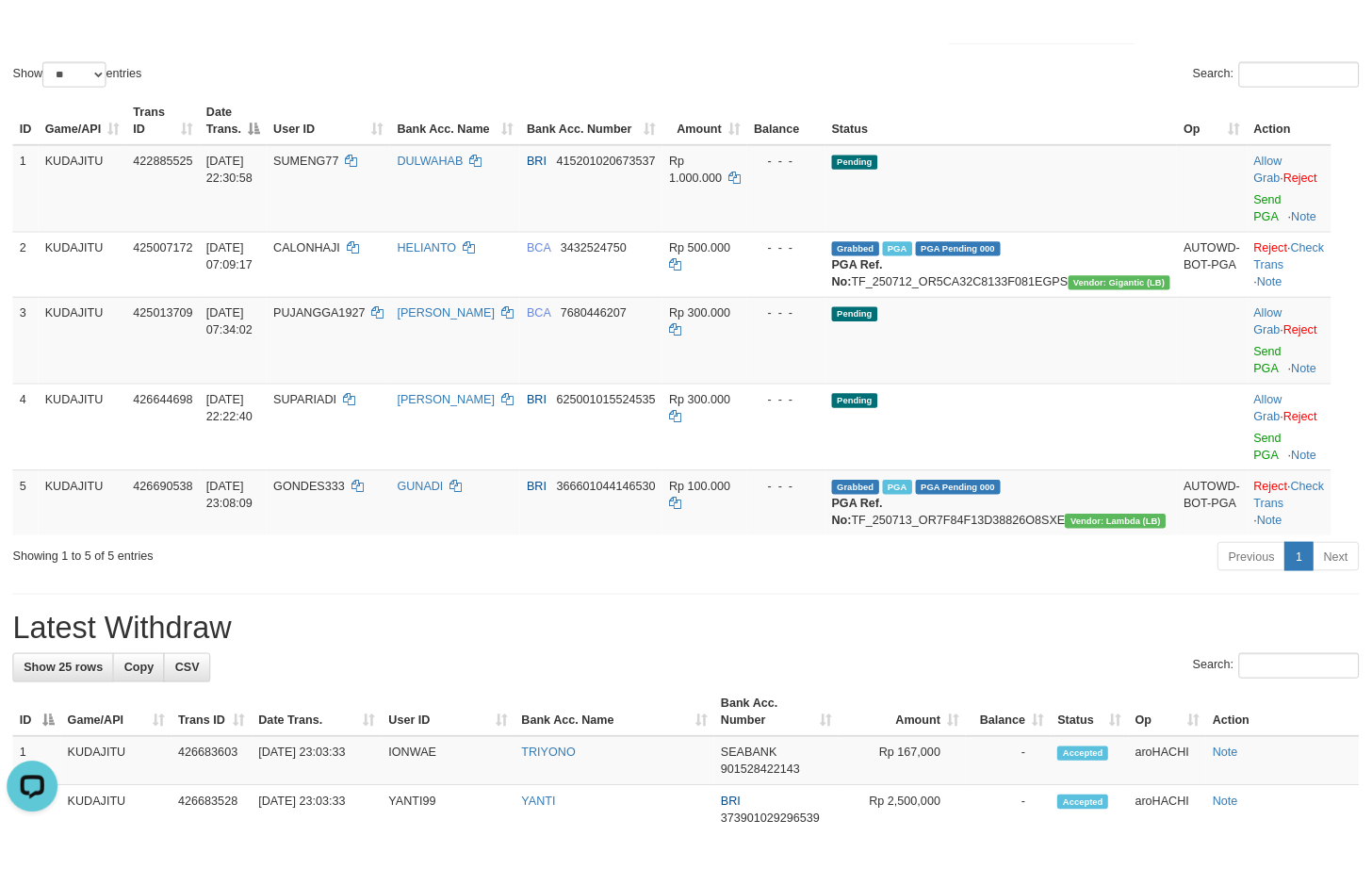scroll, scrollTop: 470, scrollLeft: 0, axis: vertical 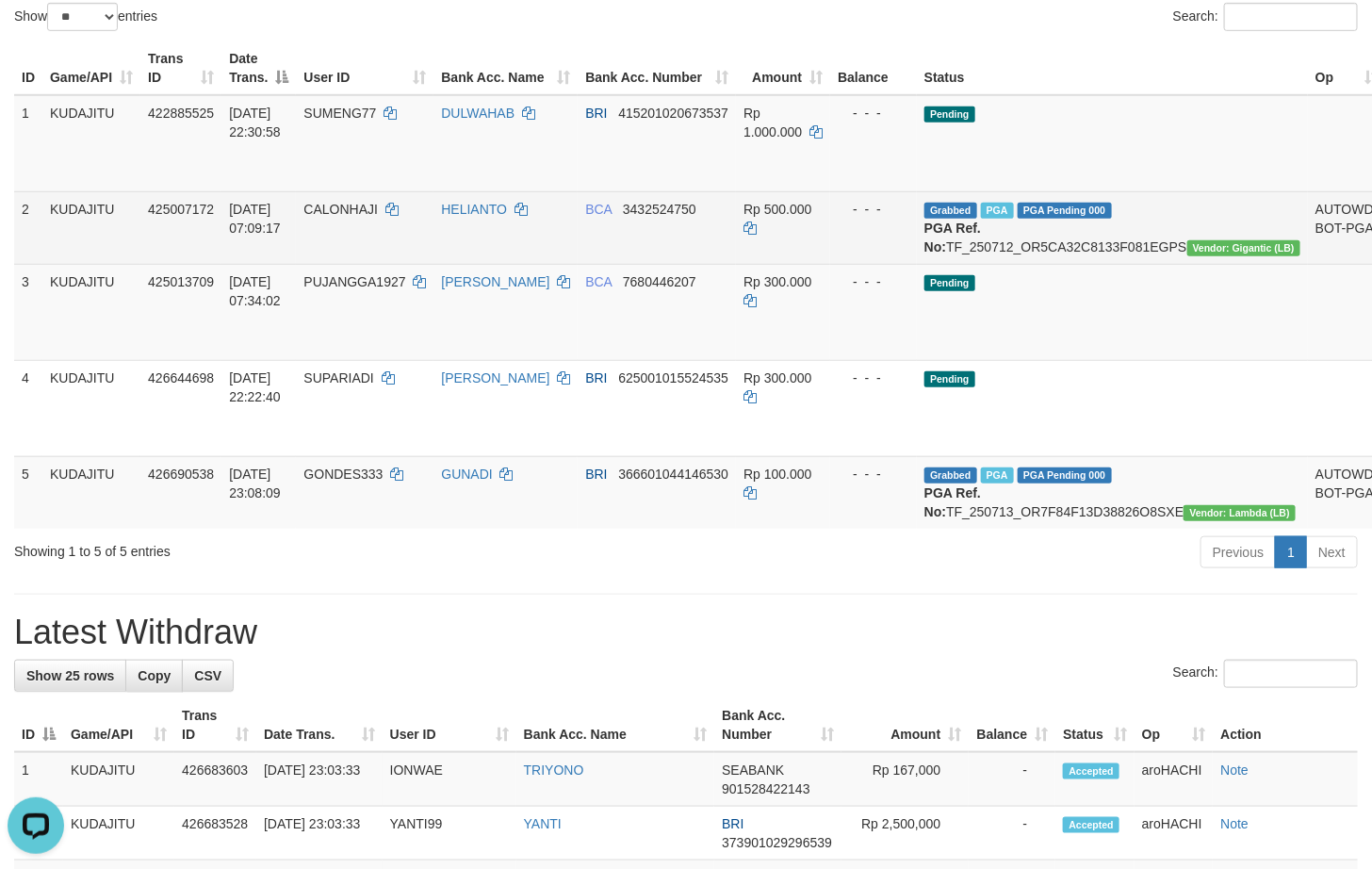 click on "CALONHAJI" at bounding box center (340, 209) 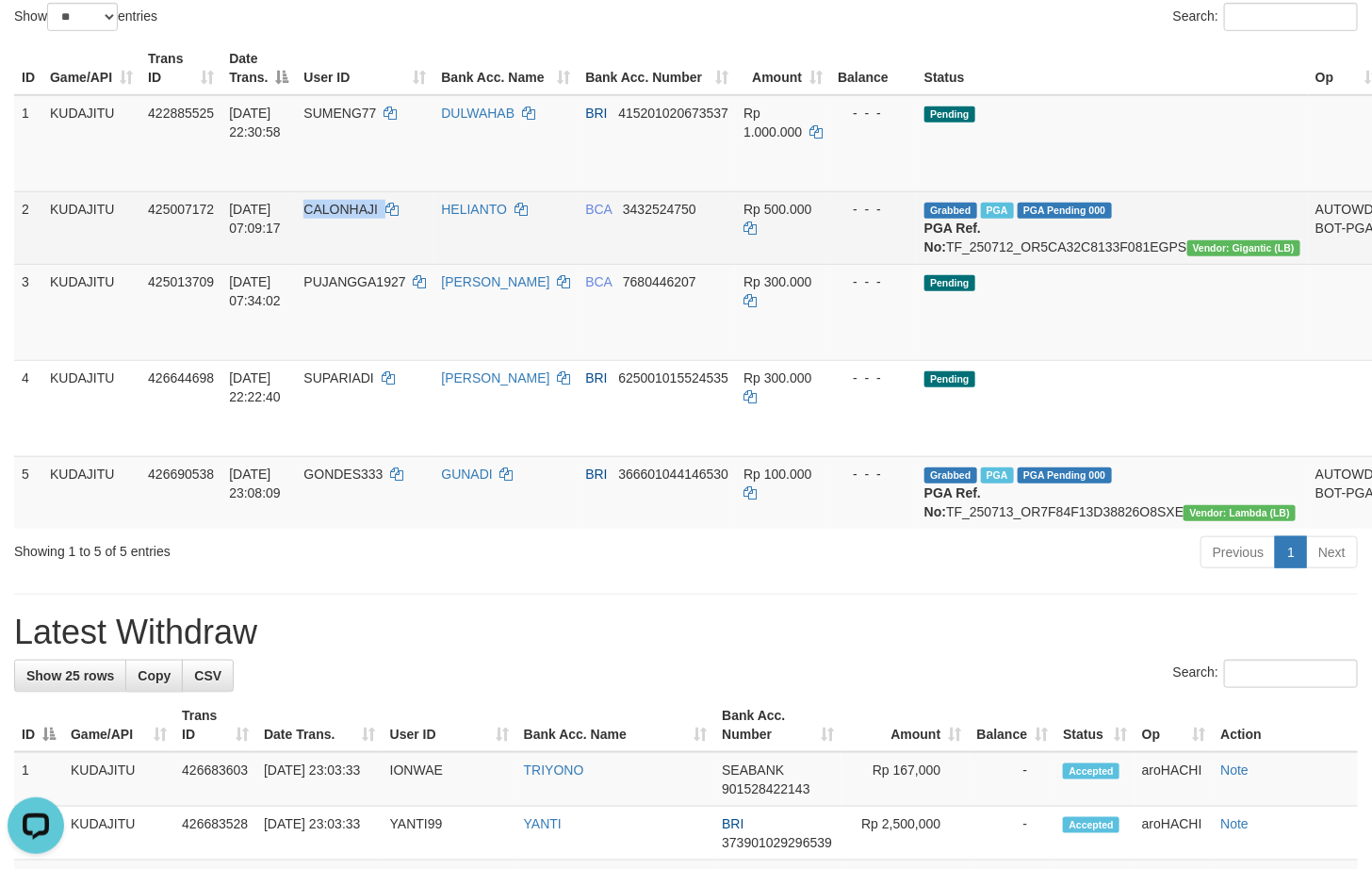 click on "CALONHAJI" at bounding box center (340, 209) 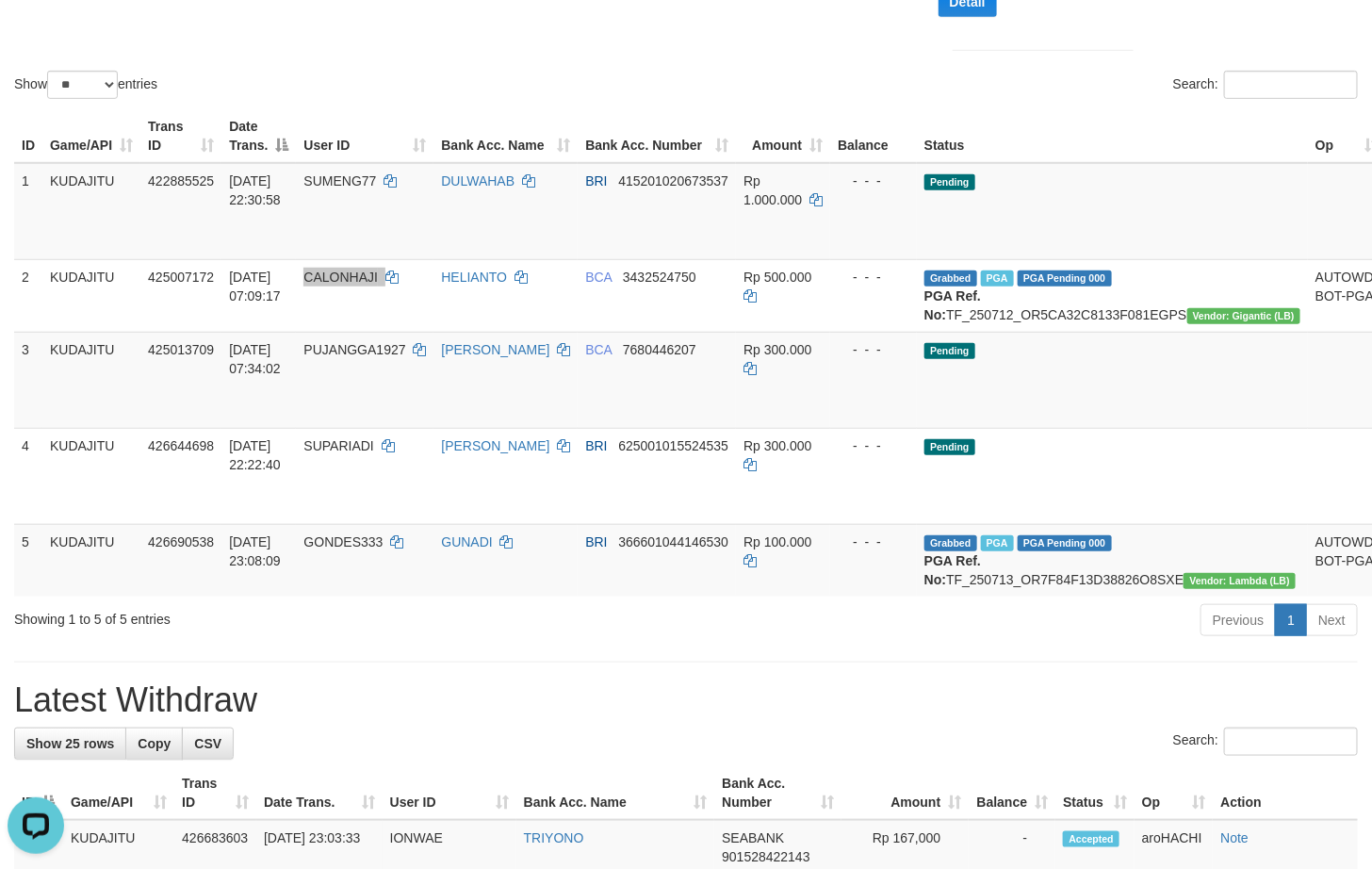 scroll, scrollTop: 470, scrollLeft: 0, axis: vertical 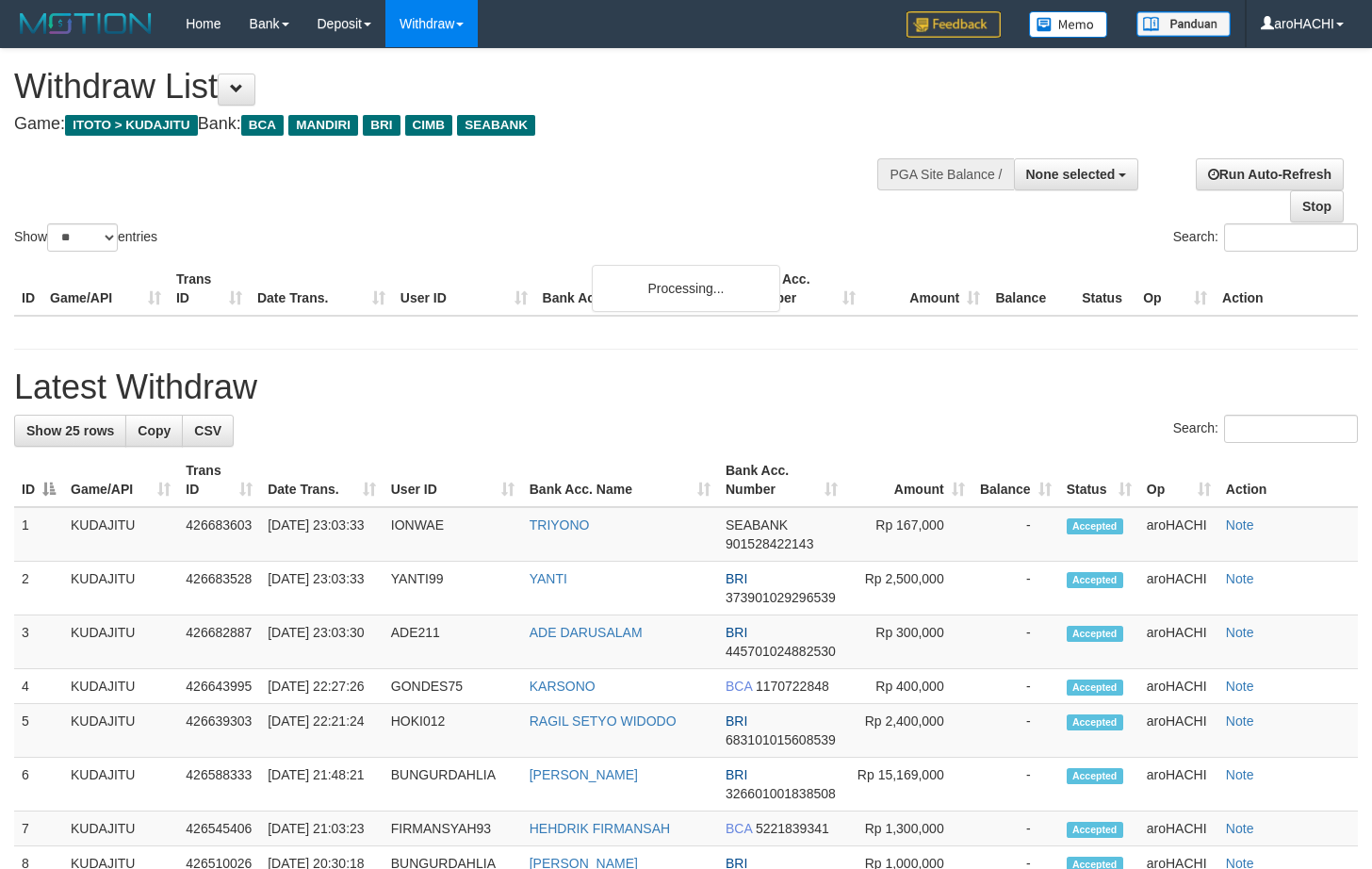 select 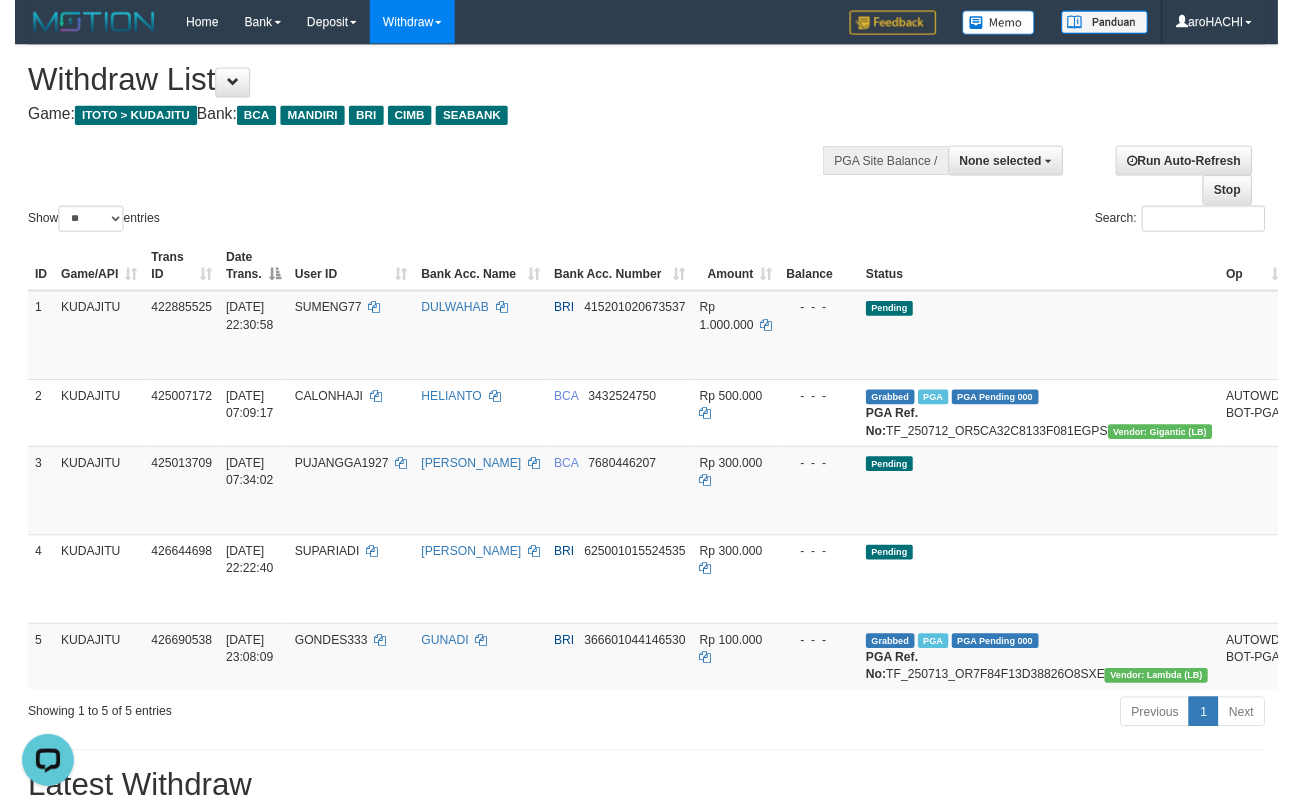 scroll, scrollTop: 0, scrollLeft: 0, axis: both 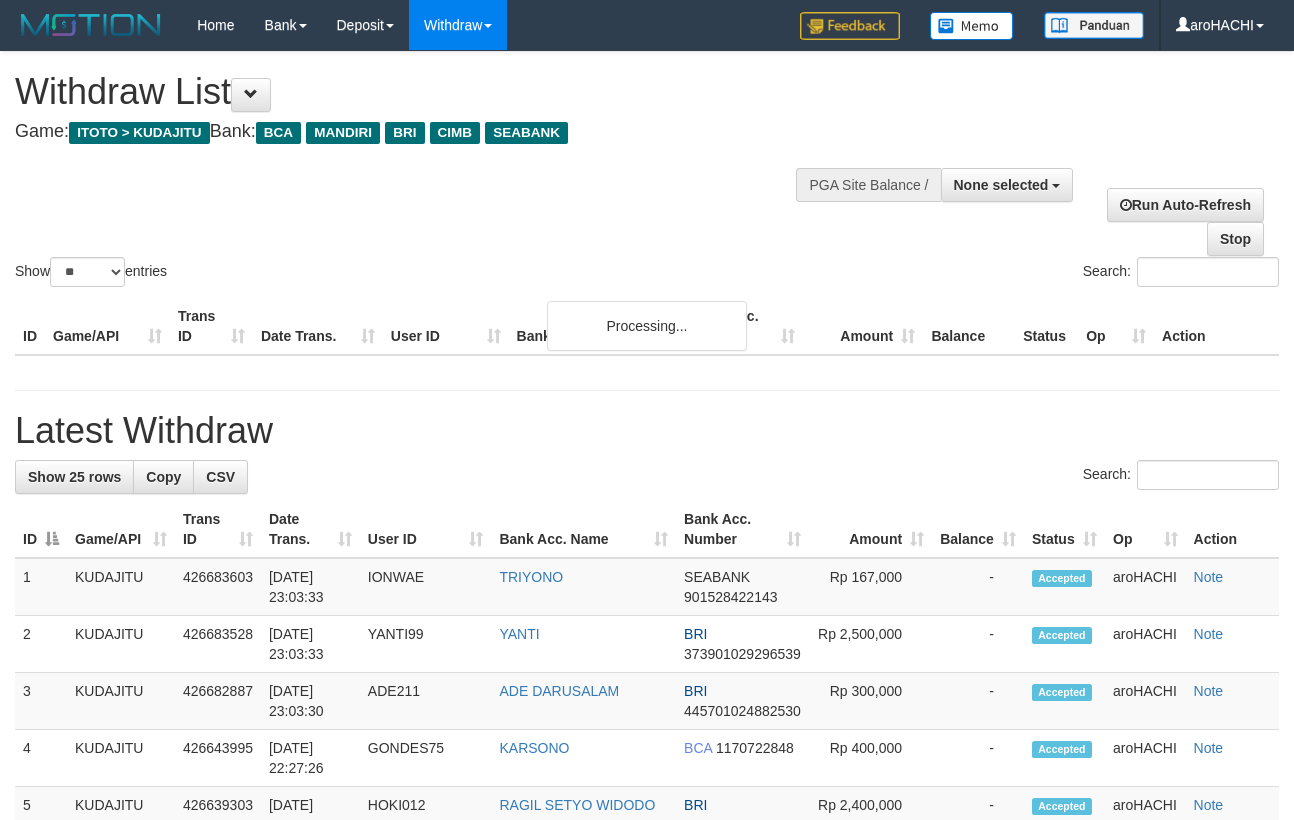 select 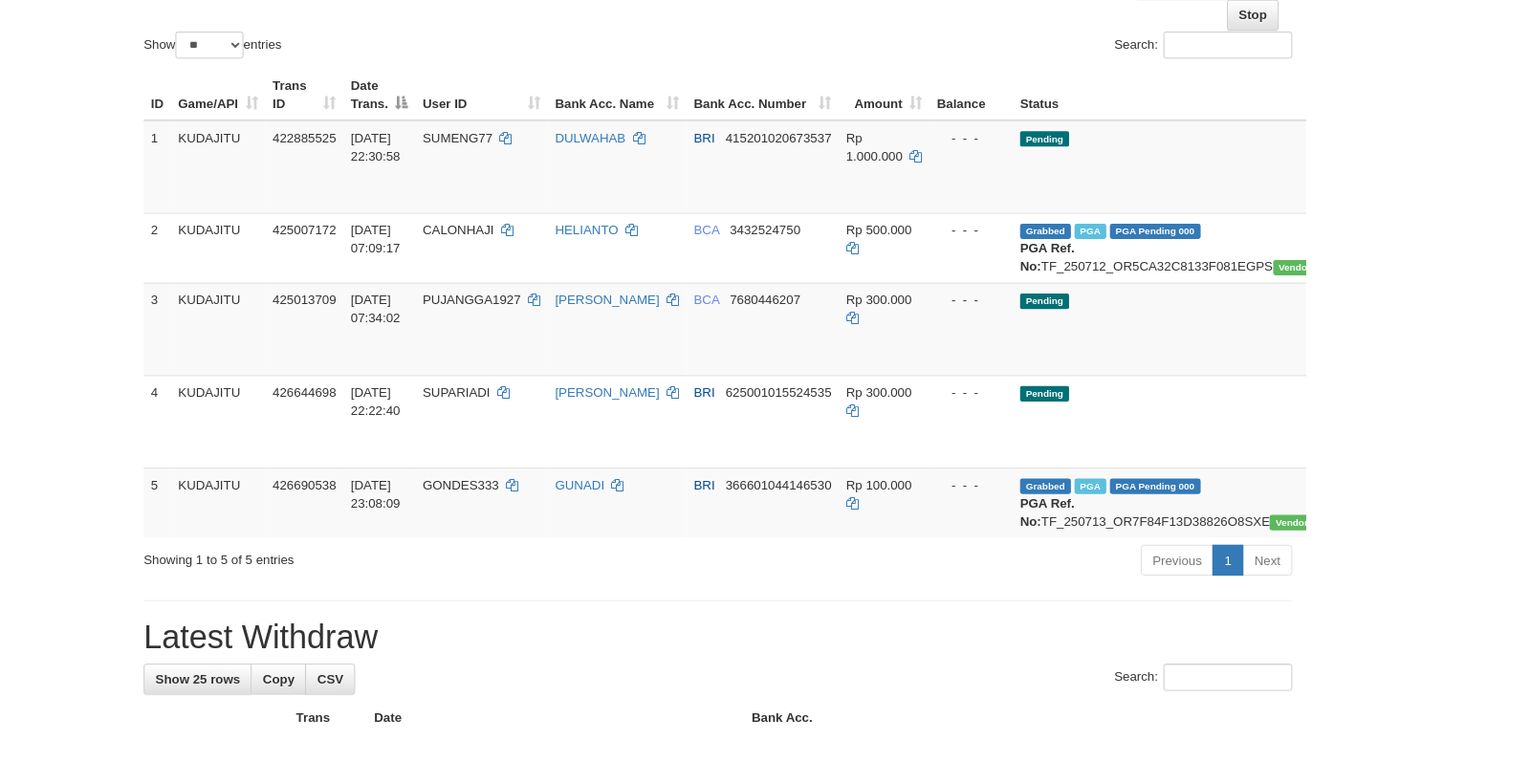 scroll, scrollTop: 193, scrollLeft: 0, axis: vertical 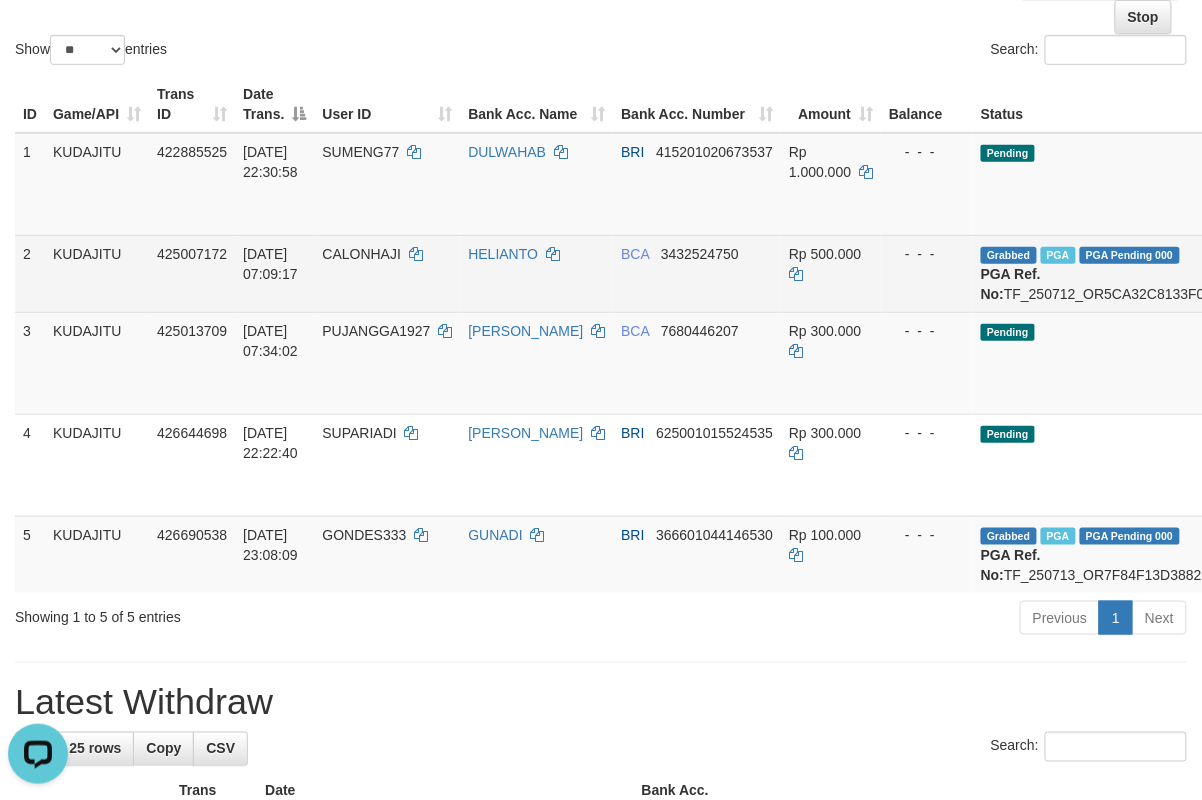 click on "CALONHAJI" at bounding box center [361, 254] 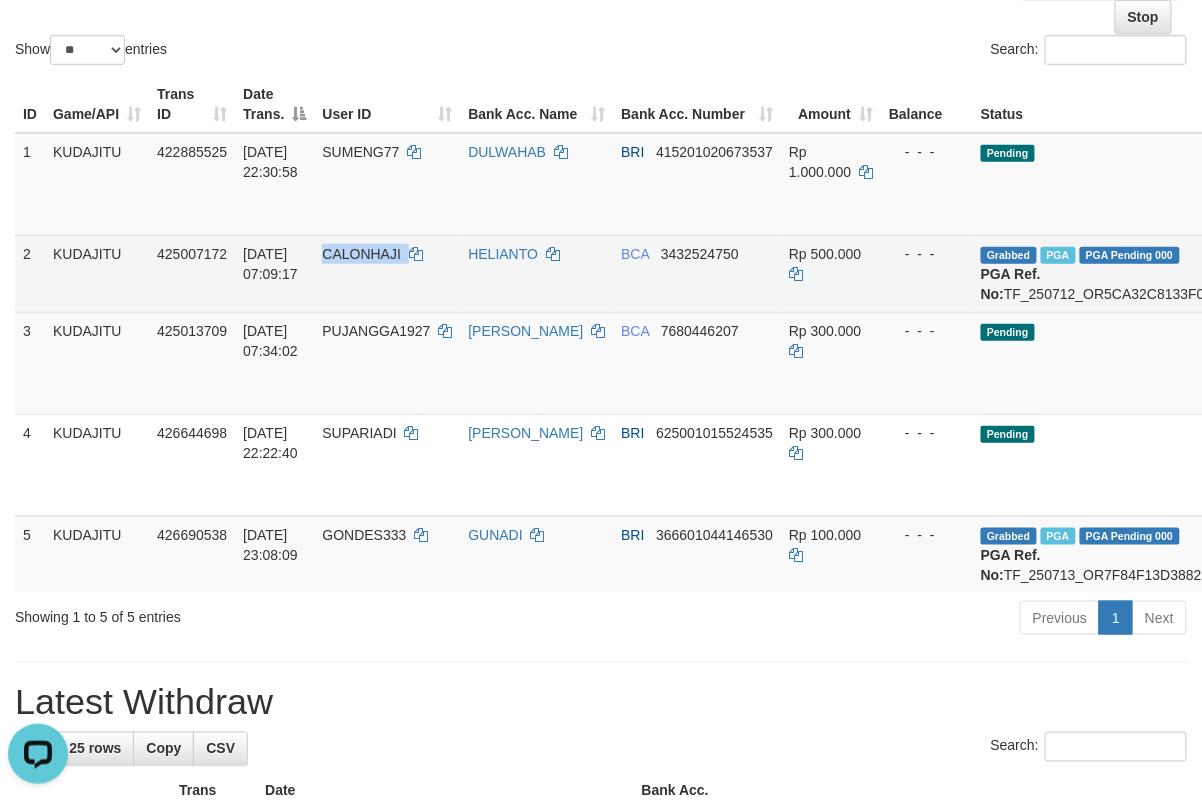 click on "CALONHAJI" at bounding box center (361, 254) 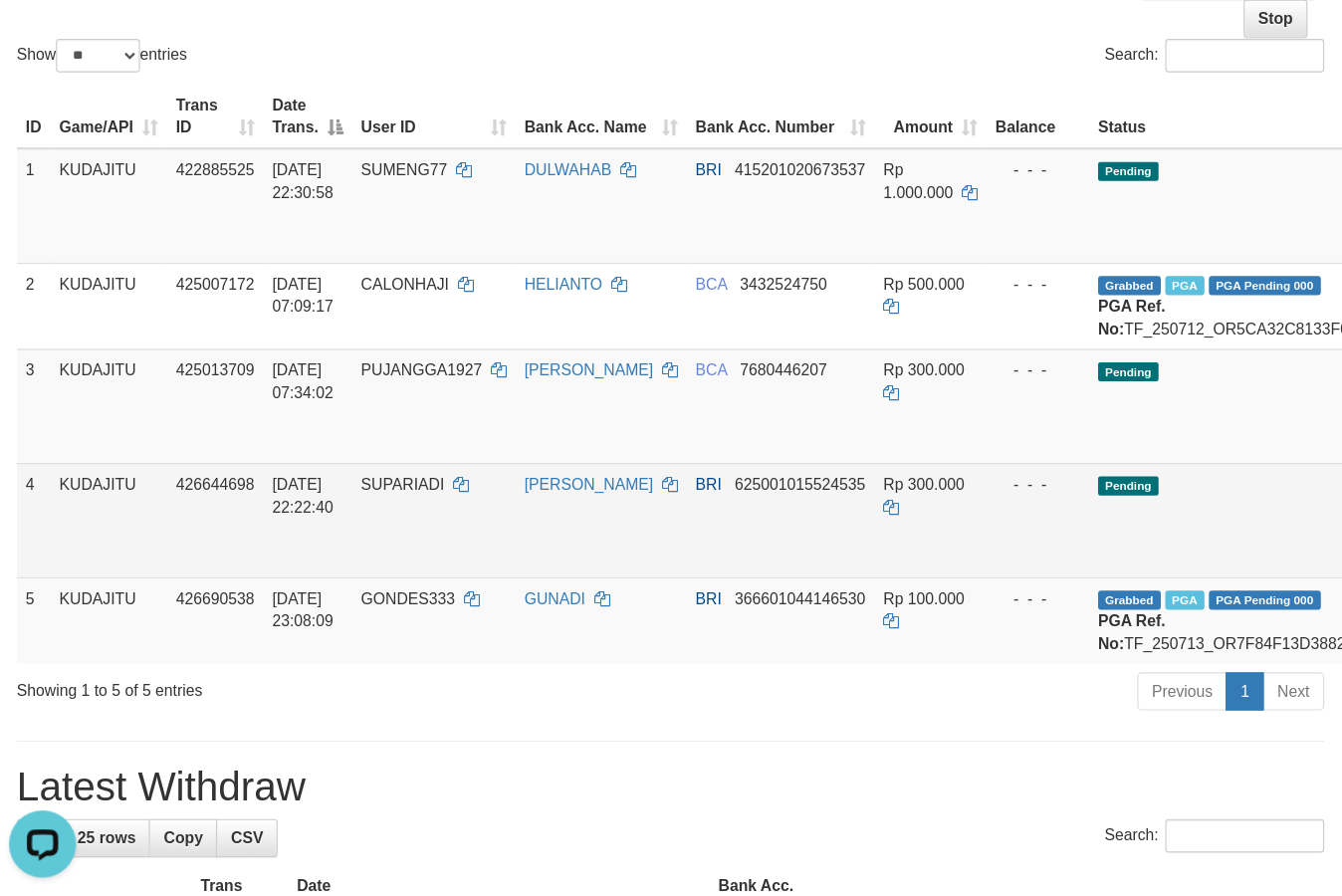 scroll, scrollTop: 221, scrollLeft: 0, axis: vertical 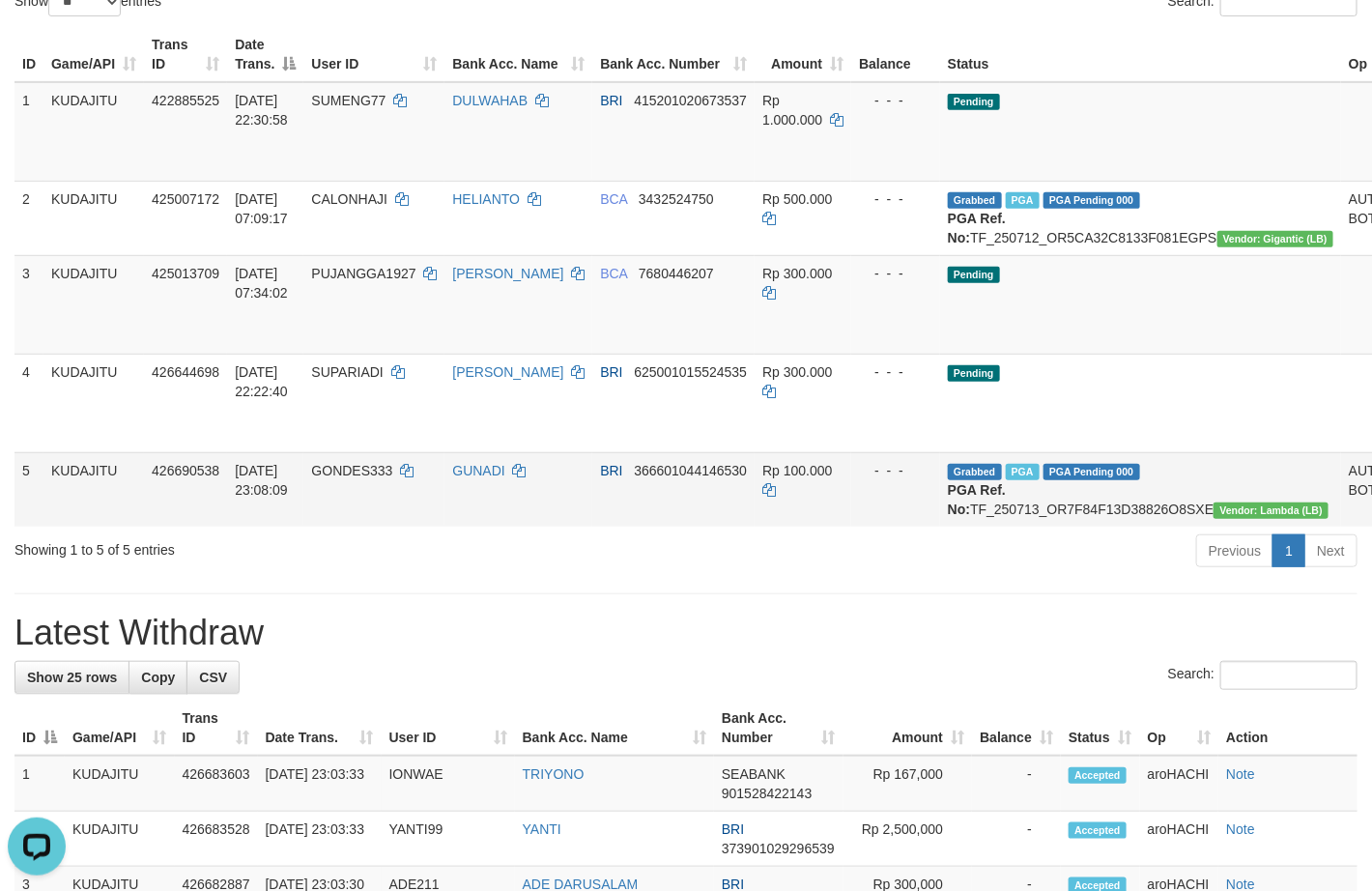 click on "GONDES333" at bounding box center [352, 471] 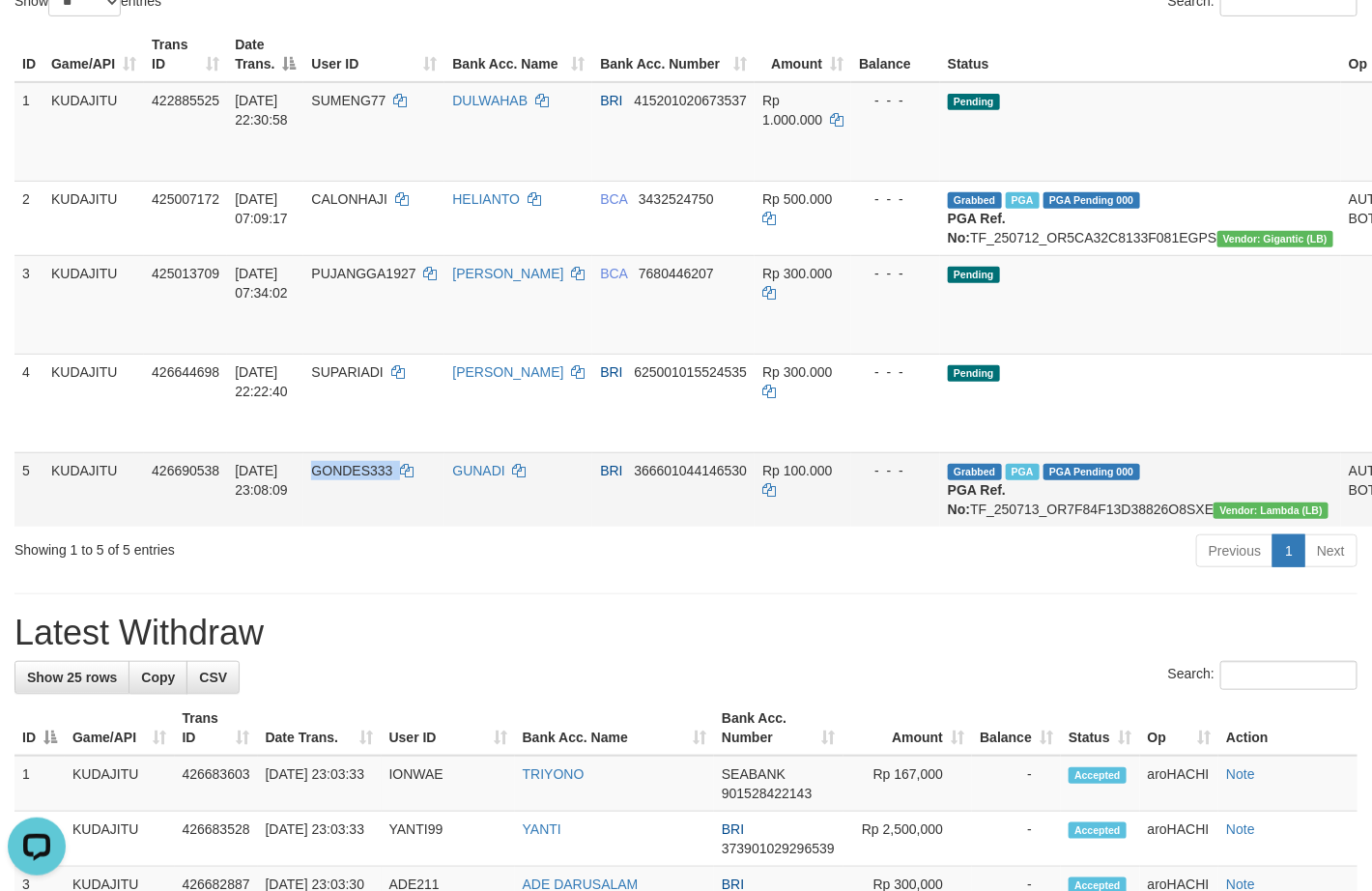 click on "GONDES333" at bounding box center (352, 471) 